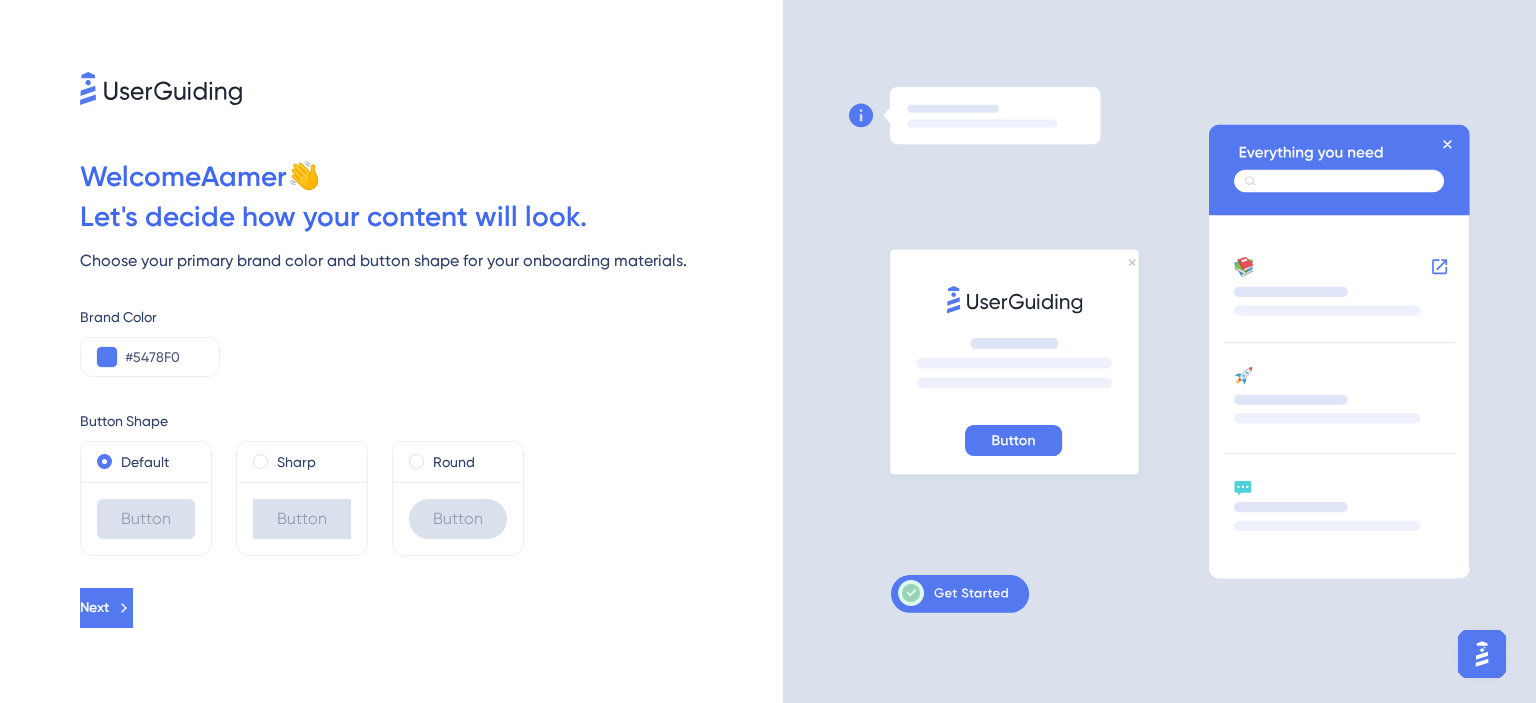 scroll, scrollTop: 0, scrollLeft: 0, axis: both 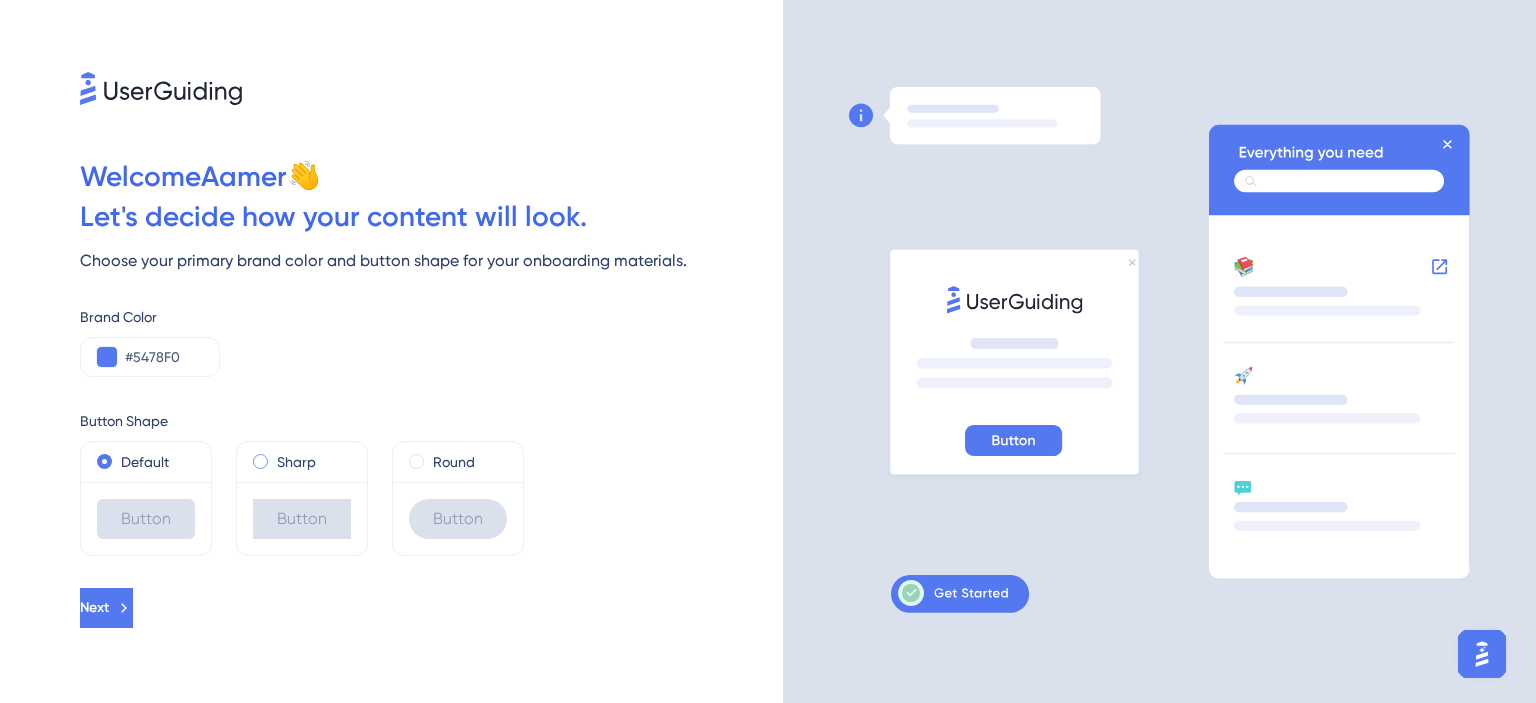 click on "Sharp" at bounding box center [296, 462] 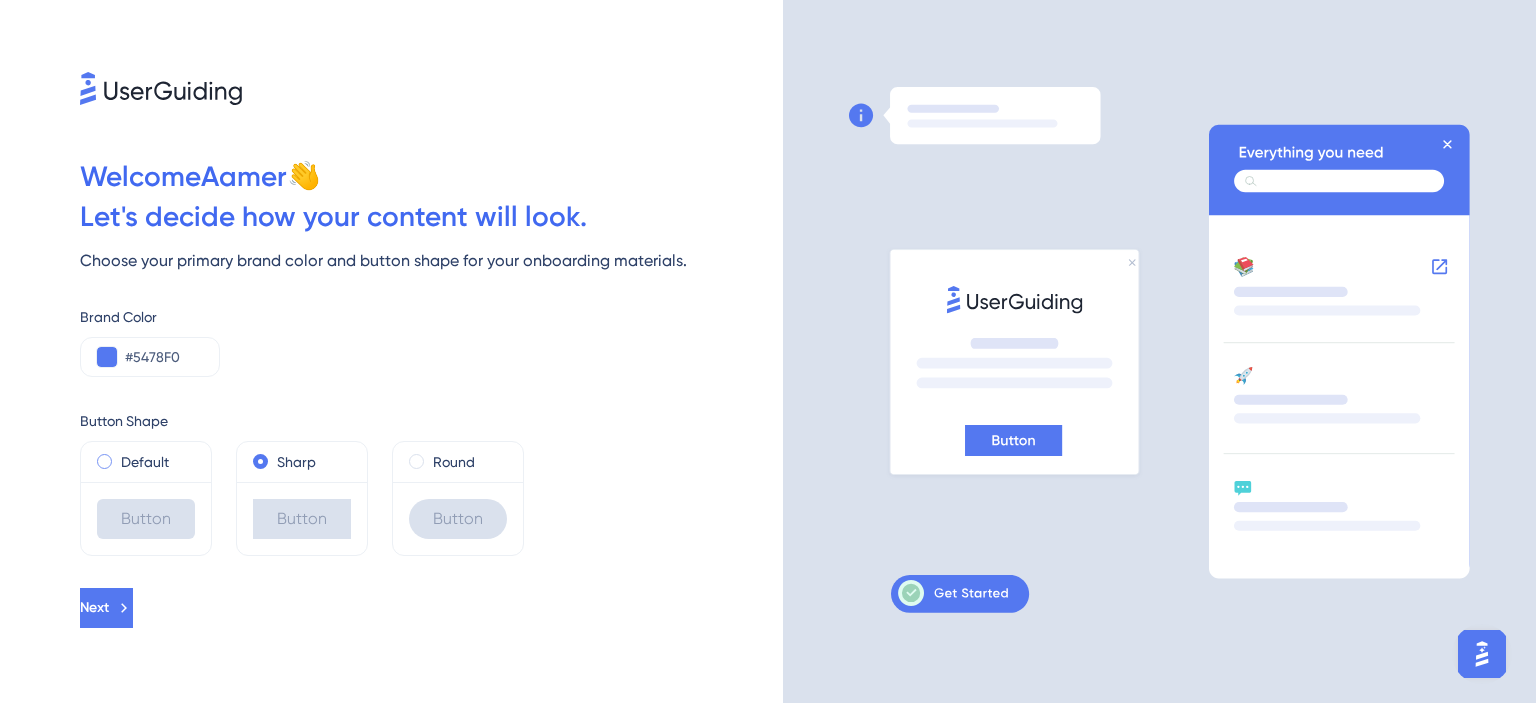 click on "Default" at bounding box center (146, 462) 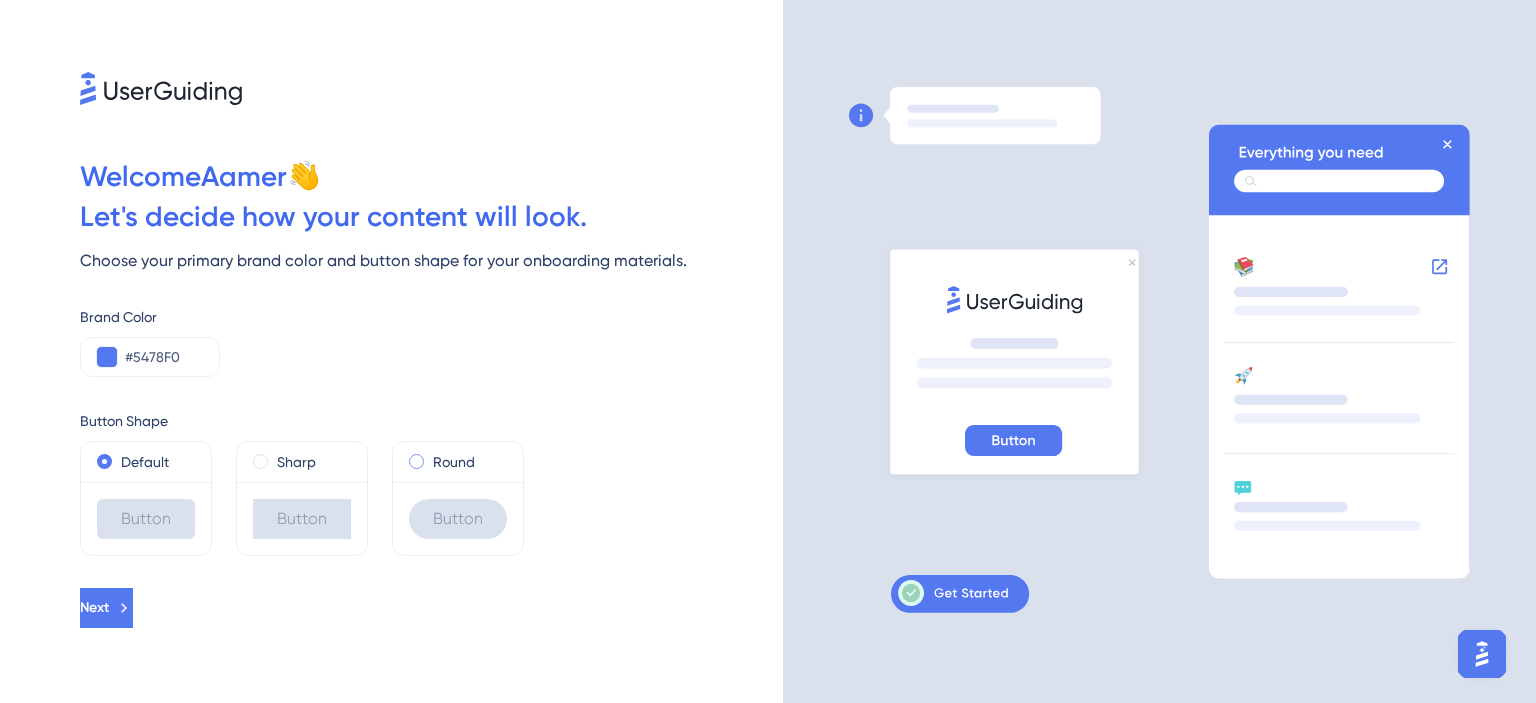 click on "Round" at bounding box center [458, 462] 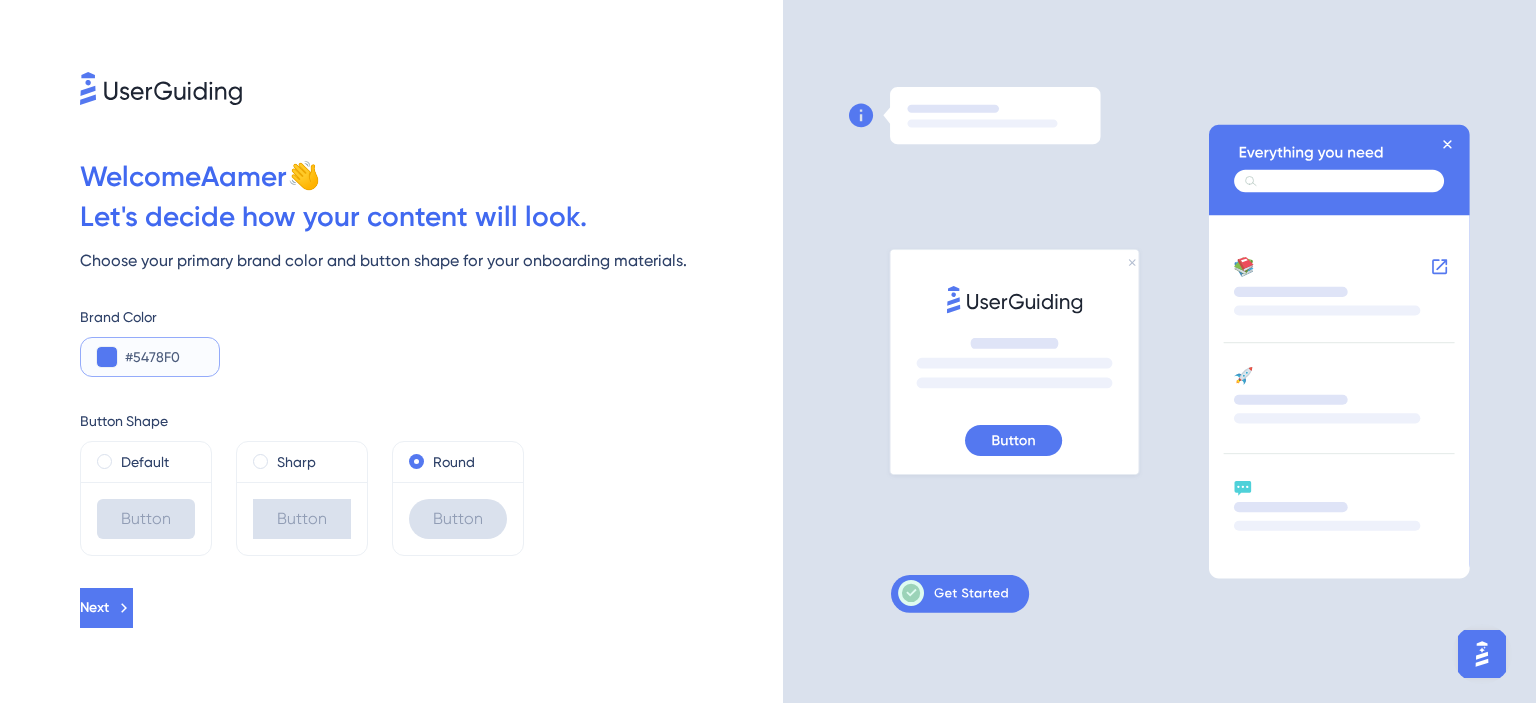 click at bounding box center [107, 357] 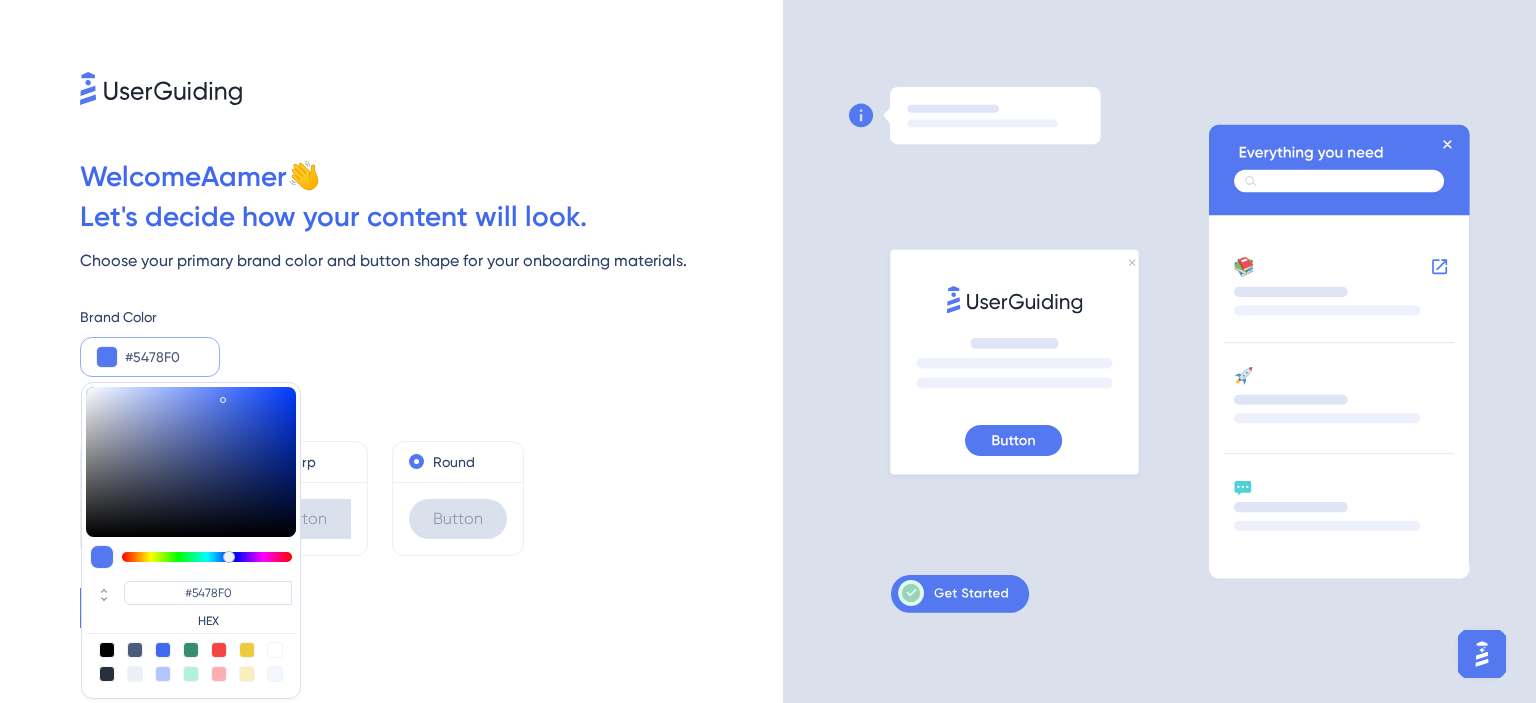 type on "#353c54" 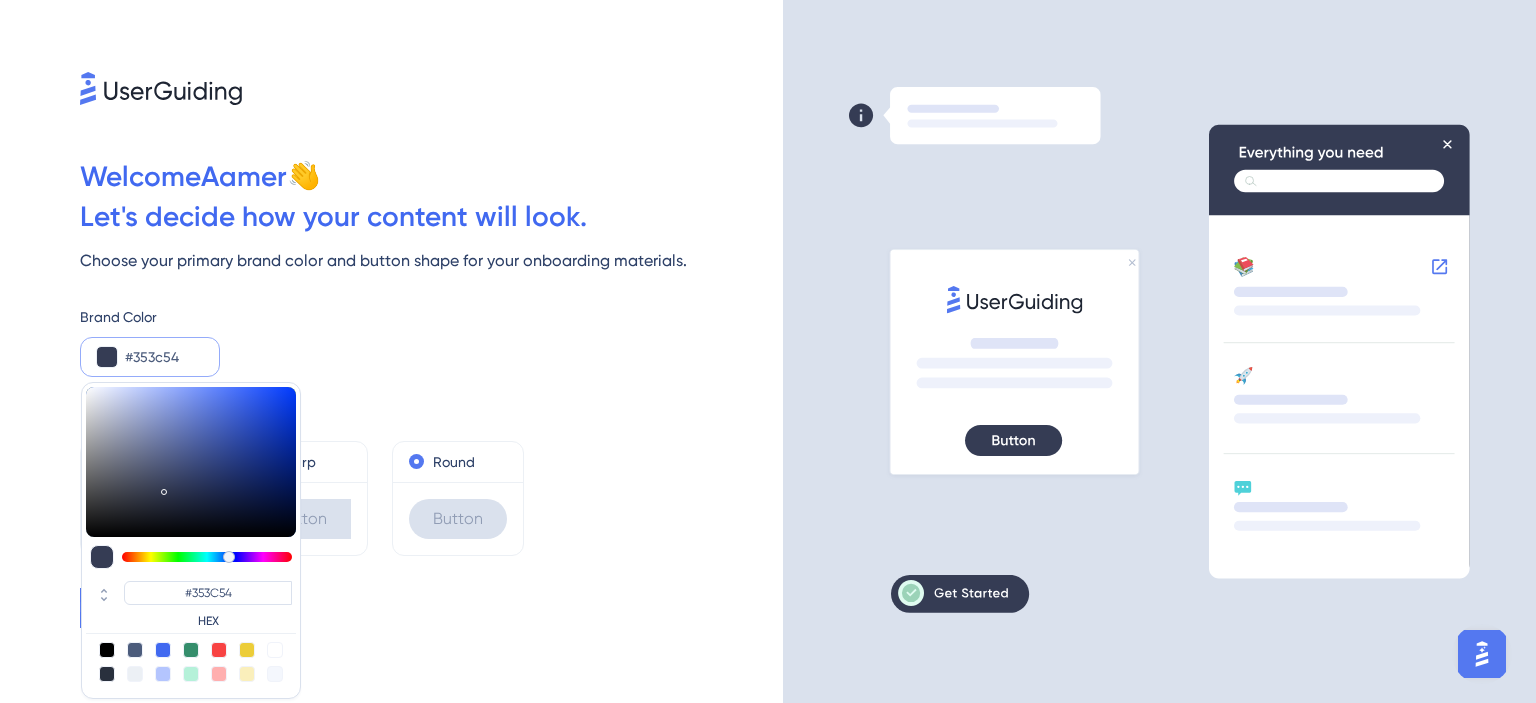 click at bounding box center (191, 462) 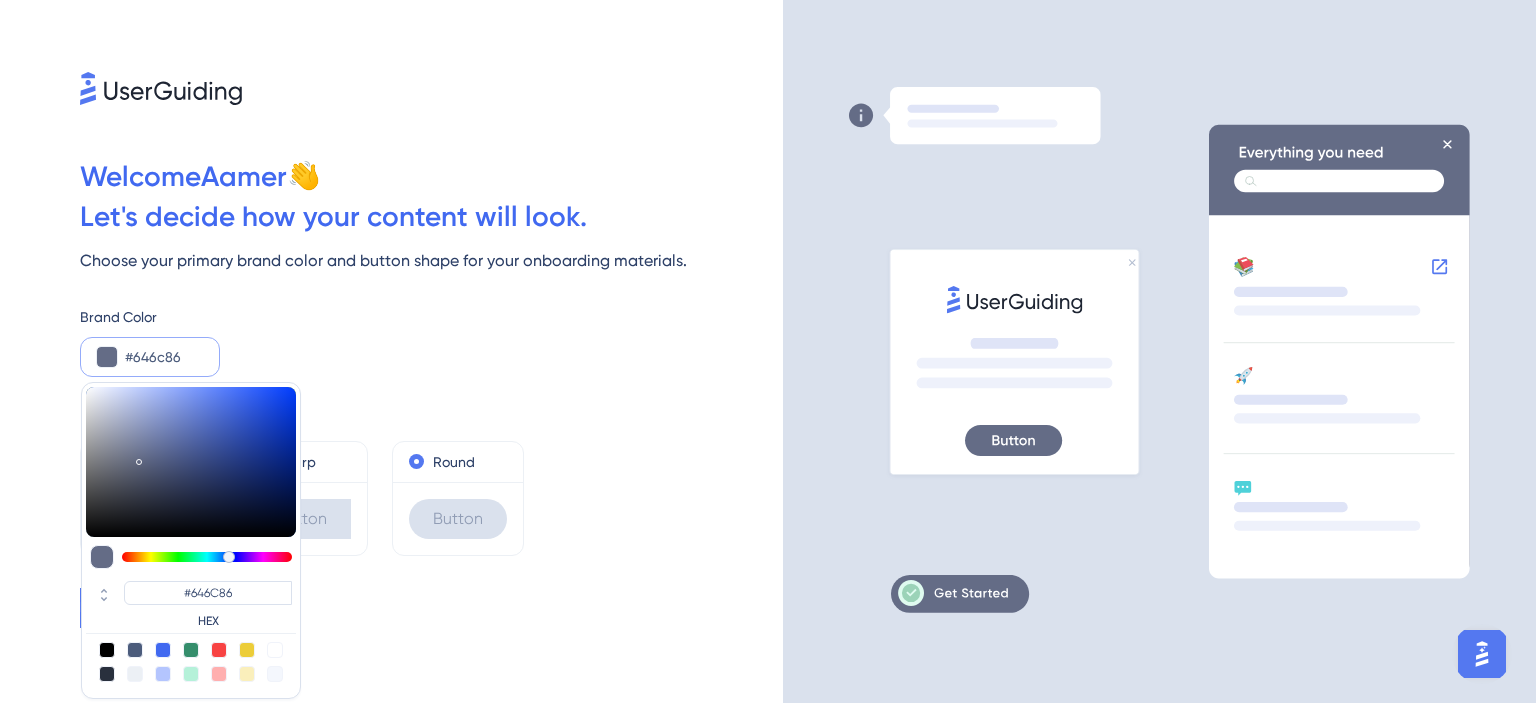 click at bounding box center [191, 462] 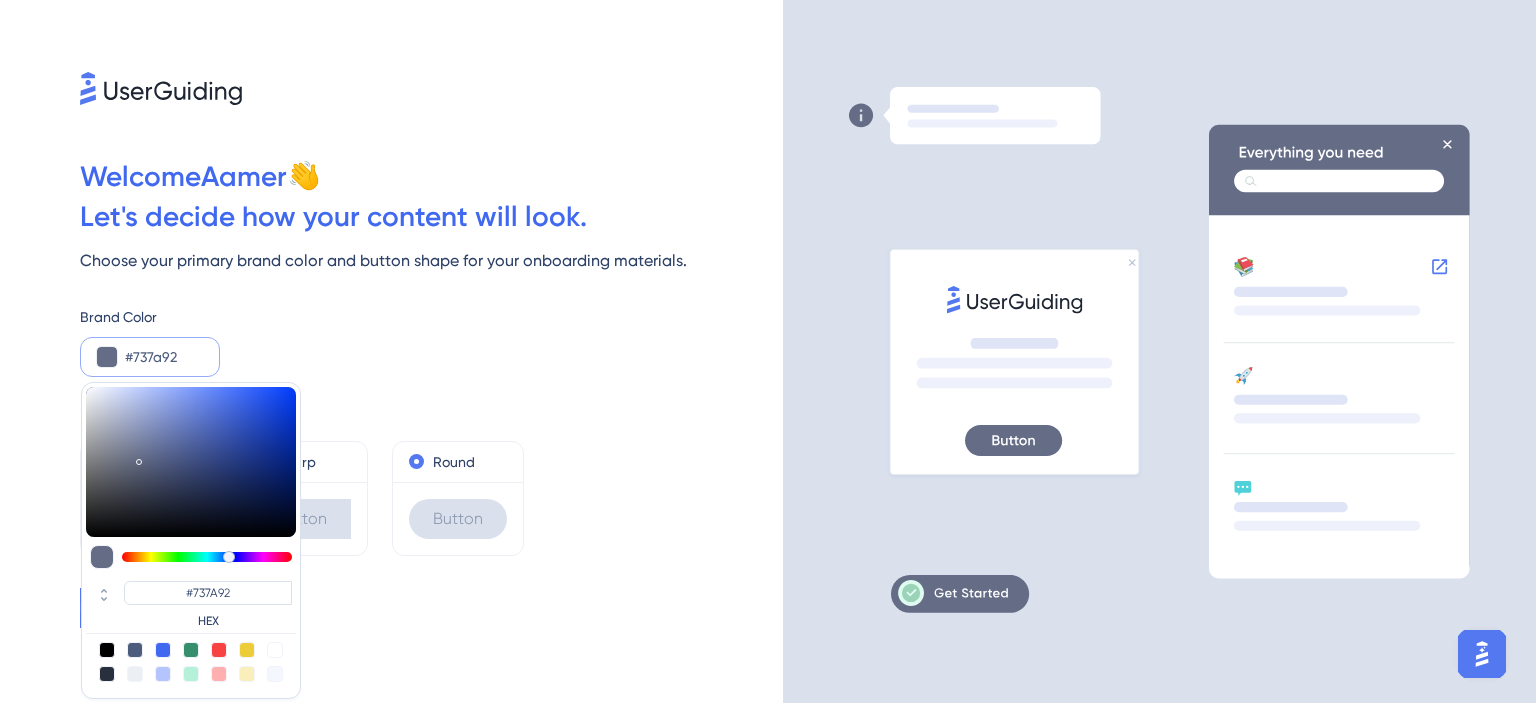 click at bounding box center [191, 462] 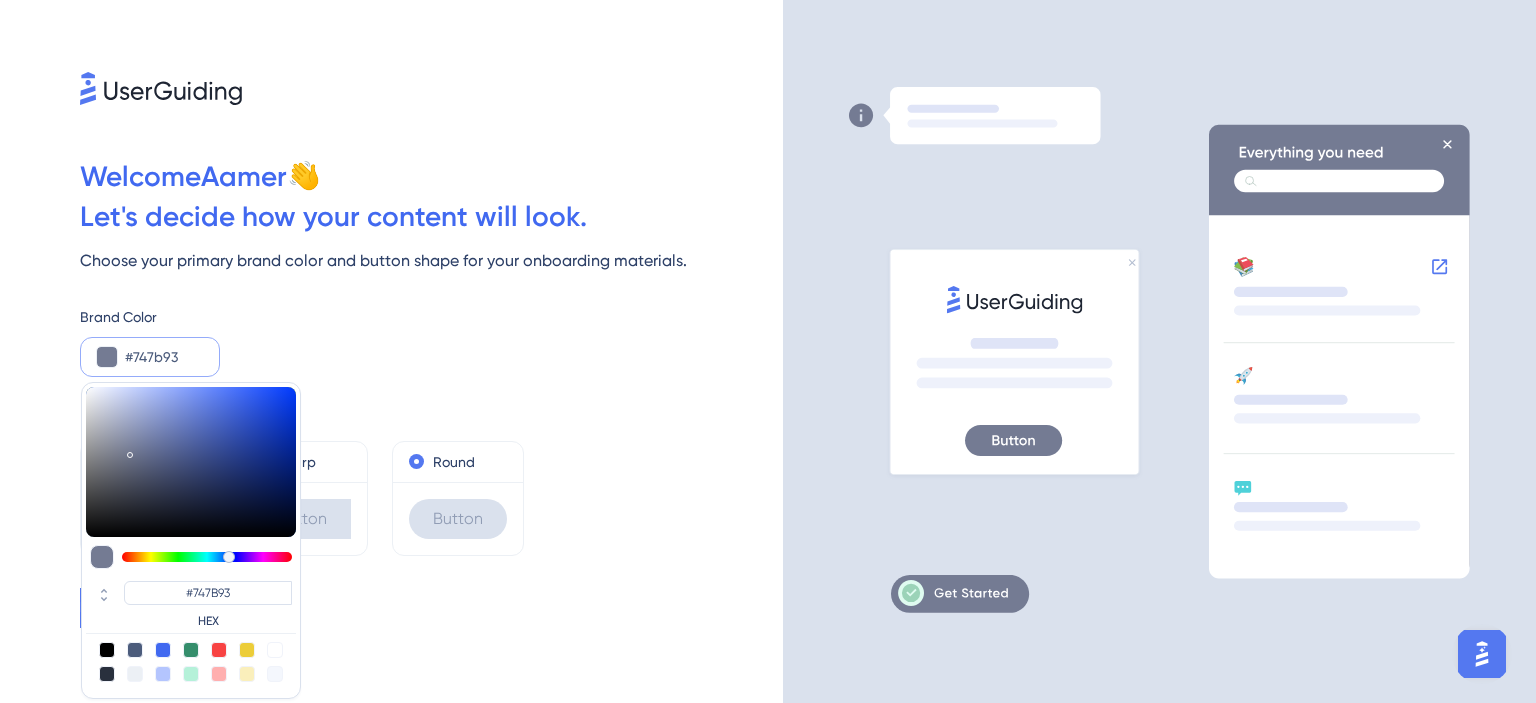 type on "#8a92ab" 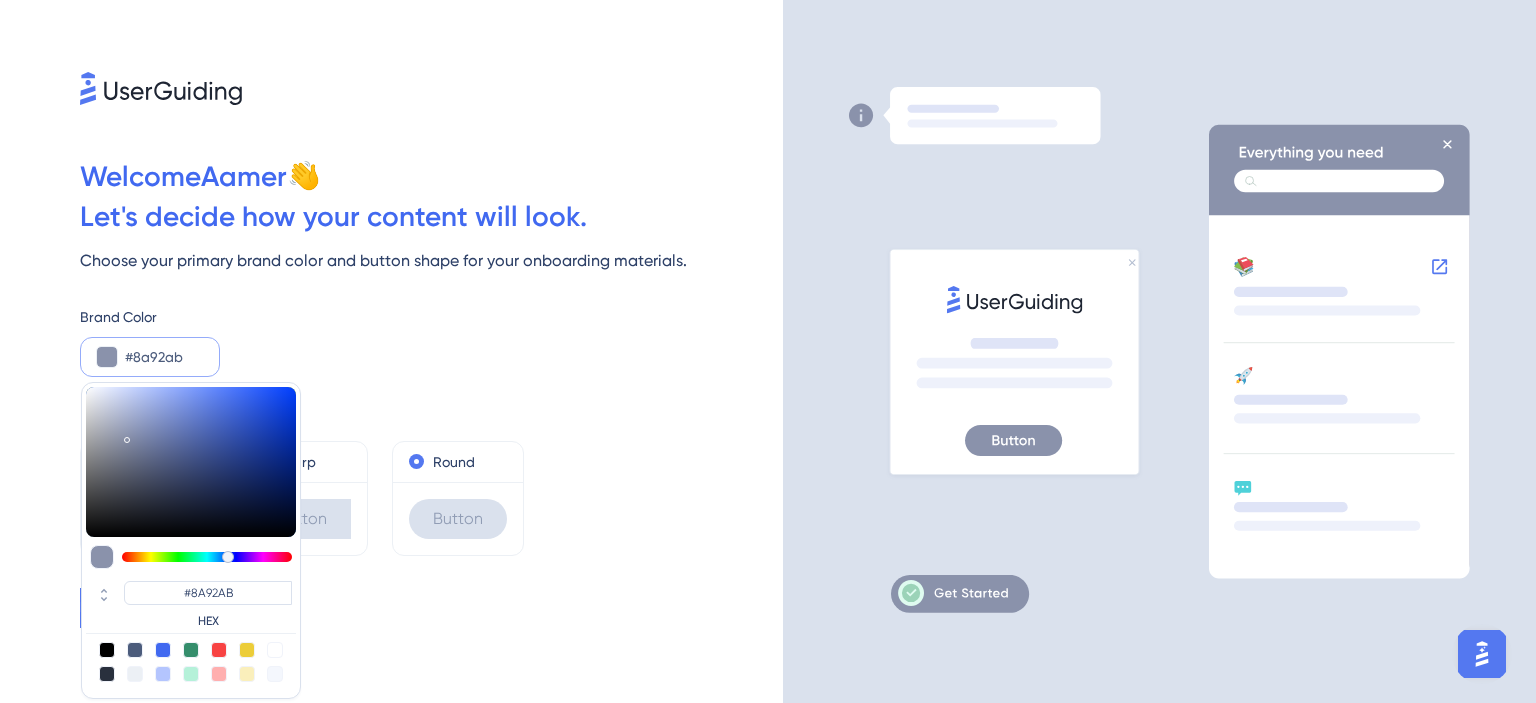 click at bounding box center [191, 462] 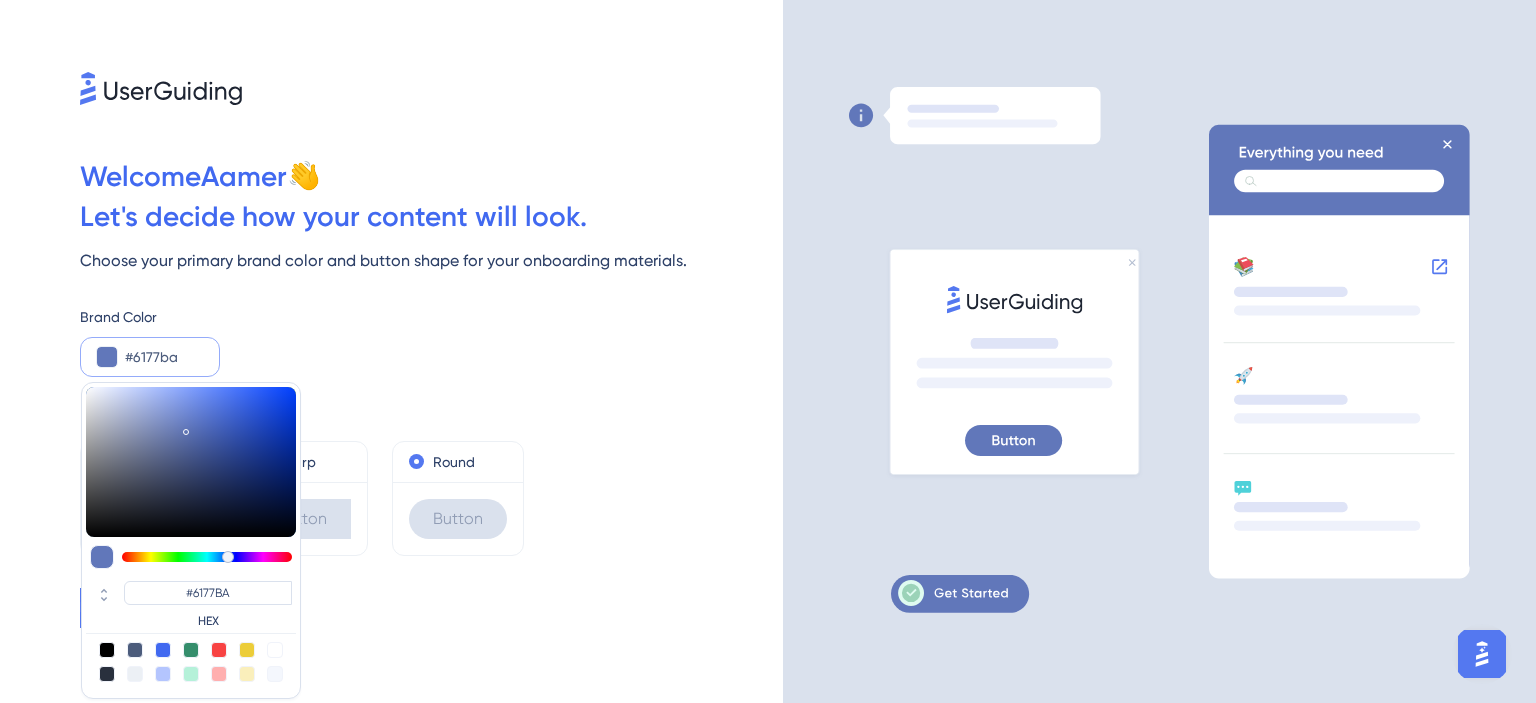 click at bounding box center [191, 462] 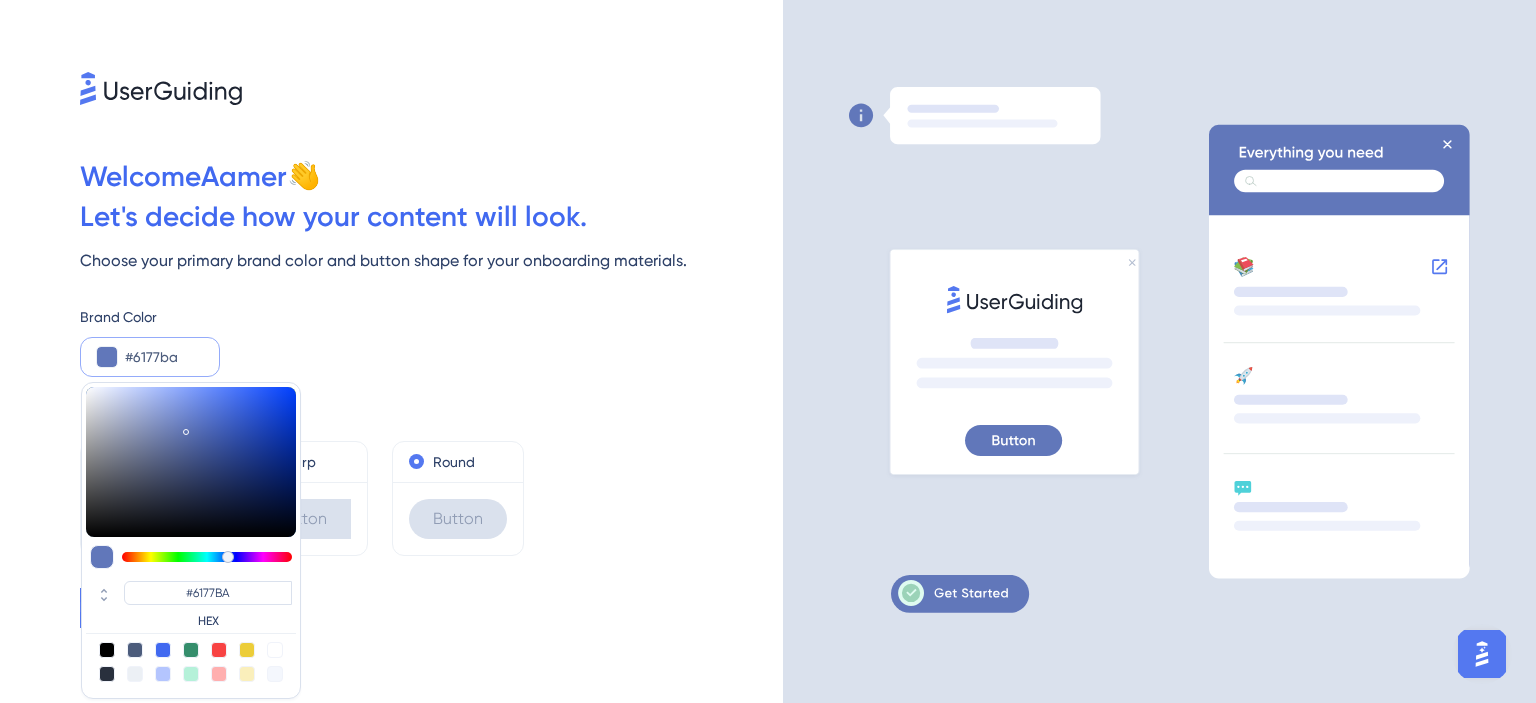 type on "#506bba" 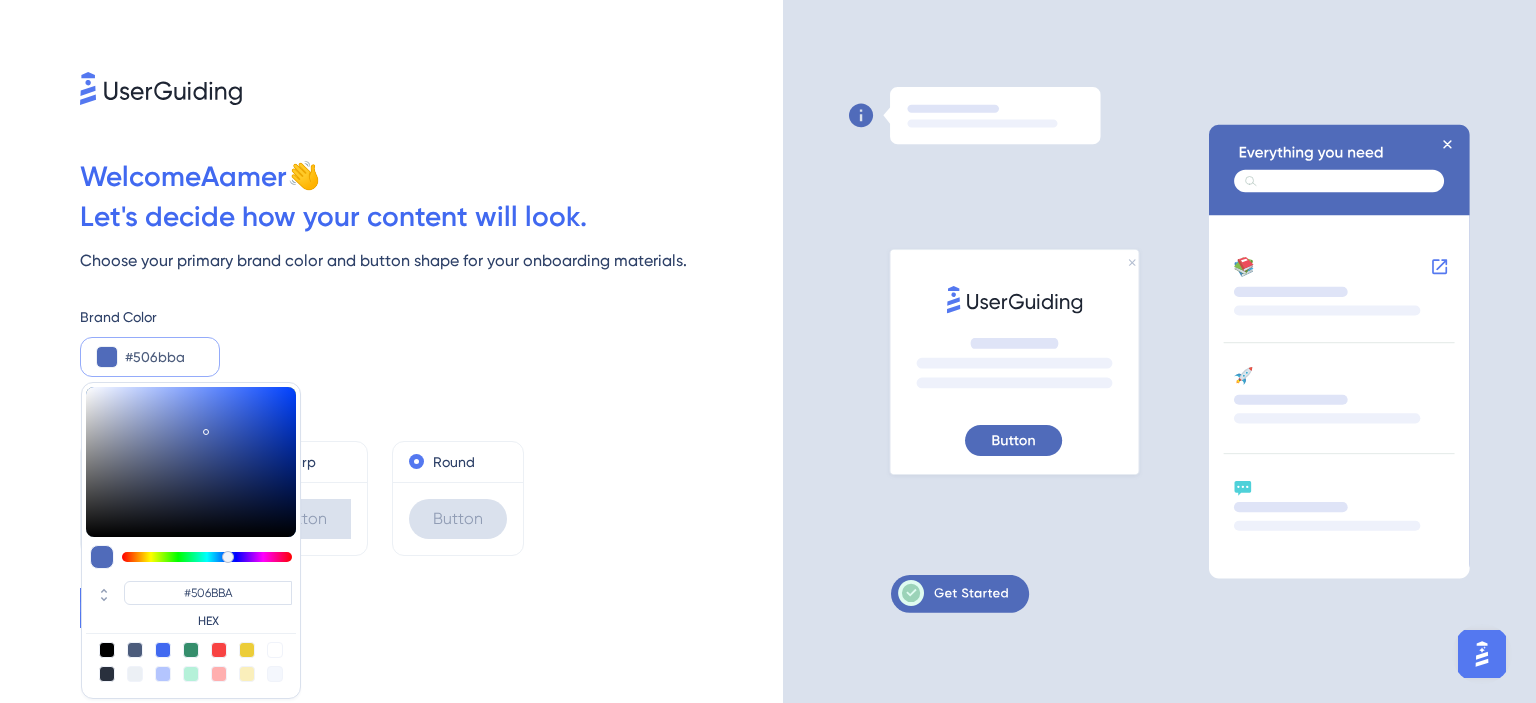 type on "#4f6bba" 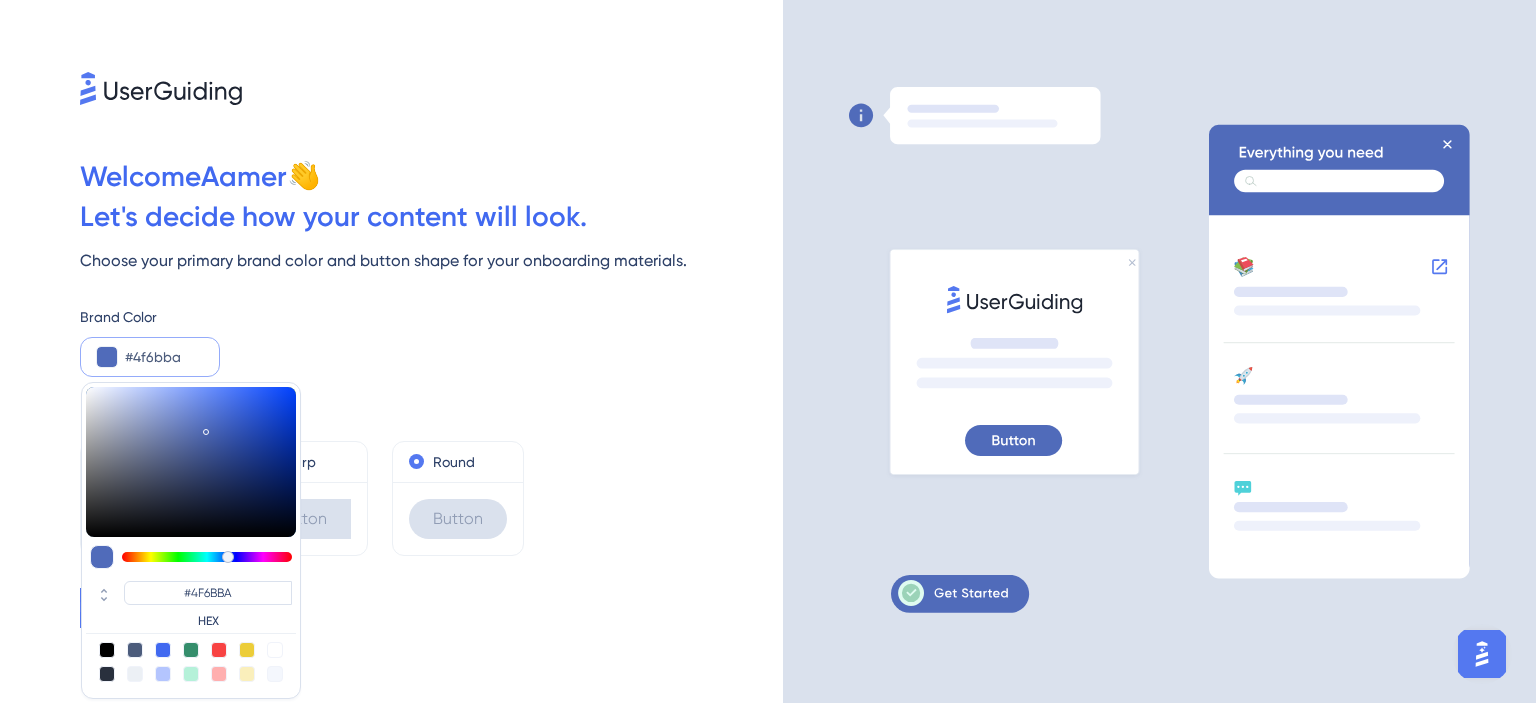 click at bounding box center [191, 462] 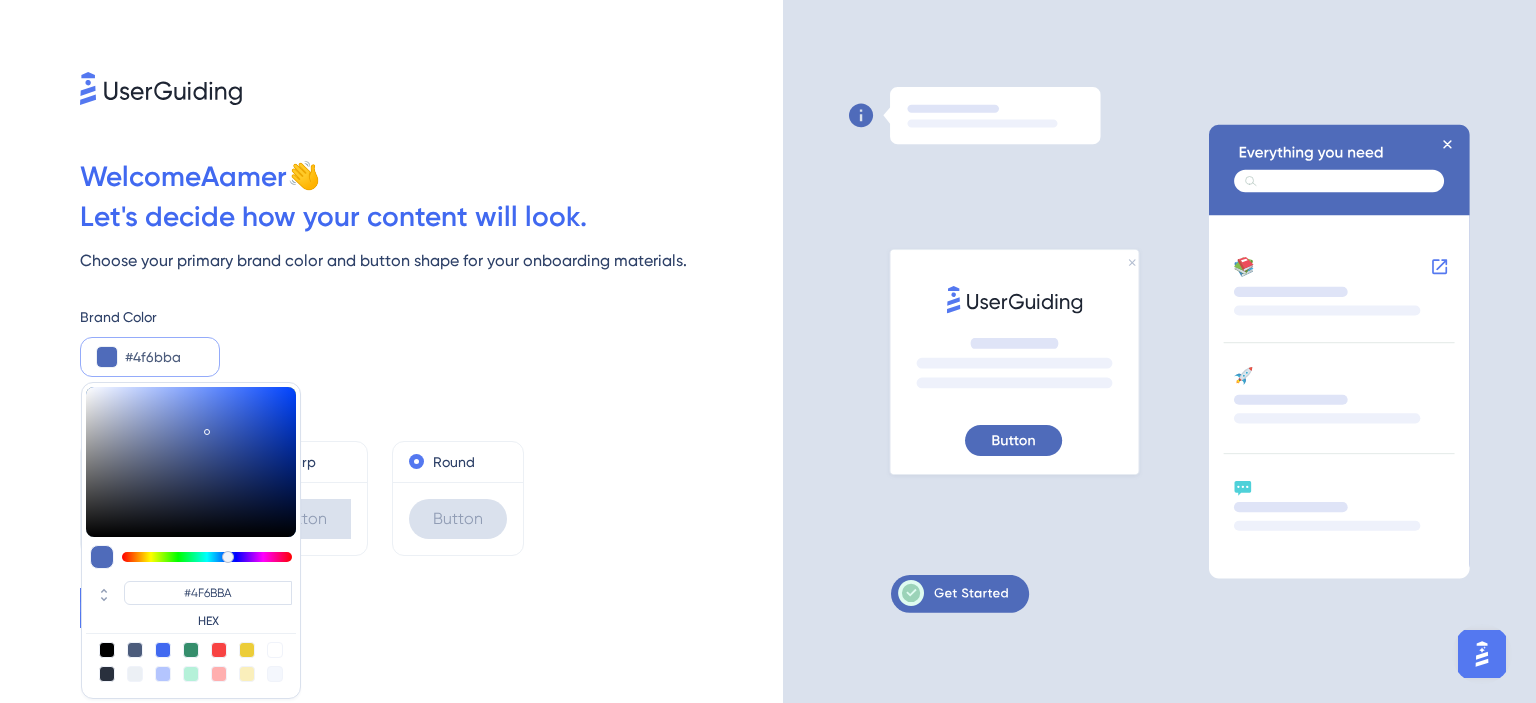 type on "#385aba" 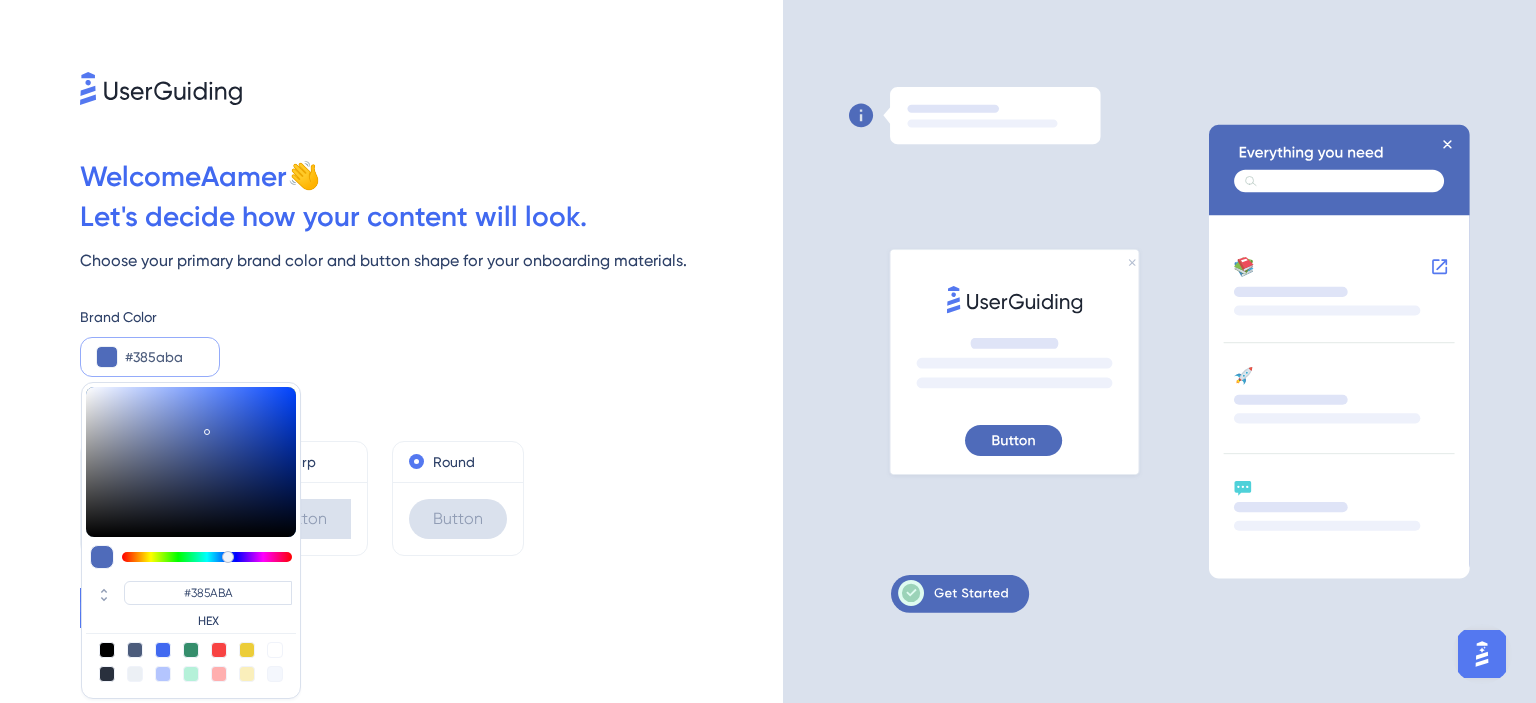 click at bounding box center [191, 462] 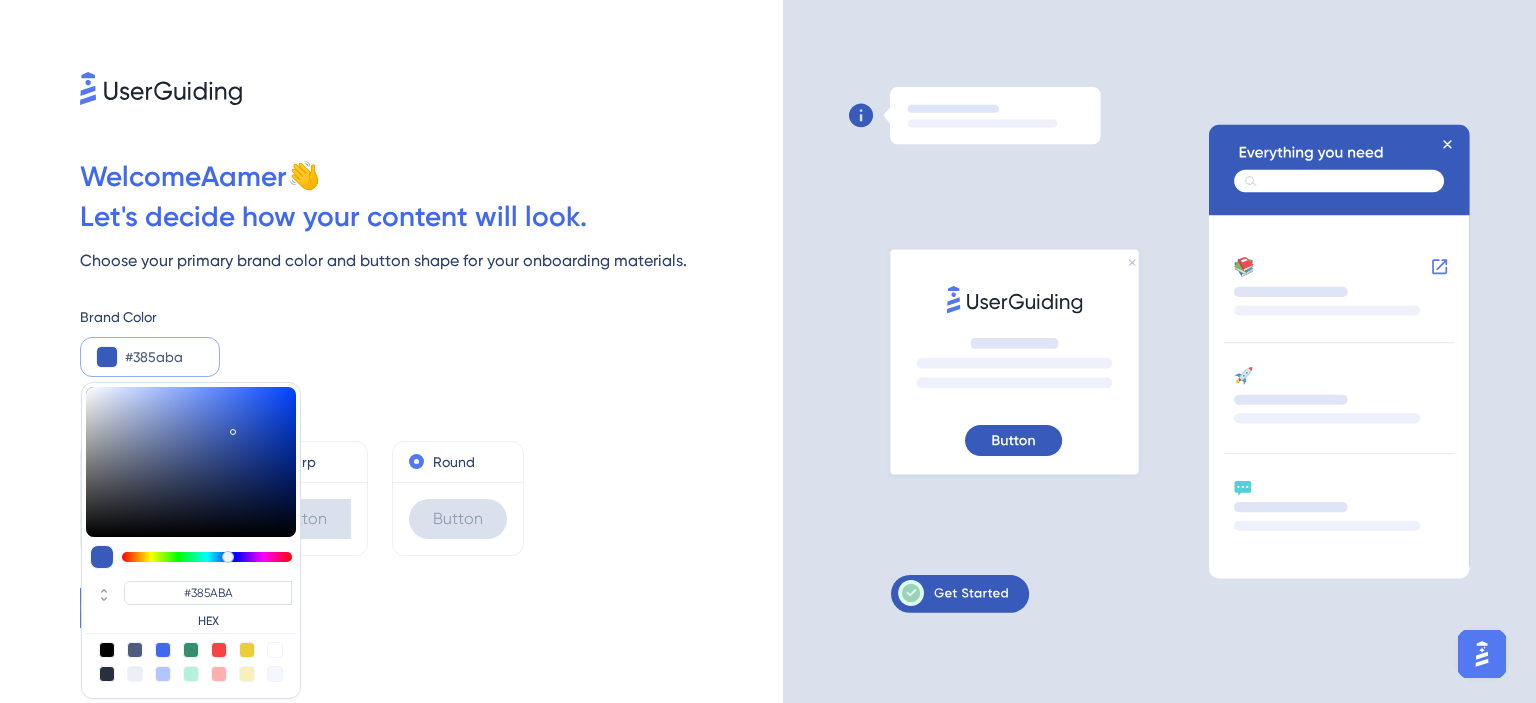 click on "Button Shape Default Button Sharp Button Round Button" at bounding box center [431, 466] 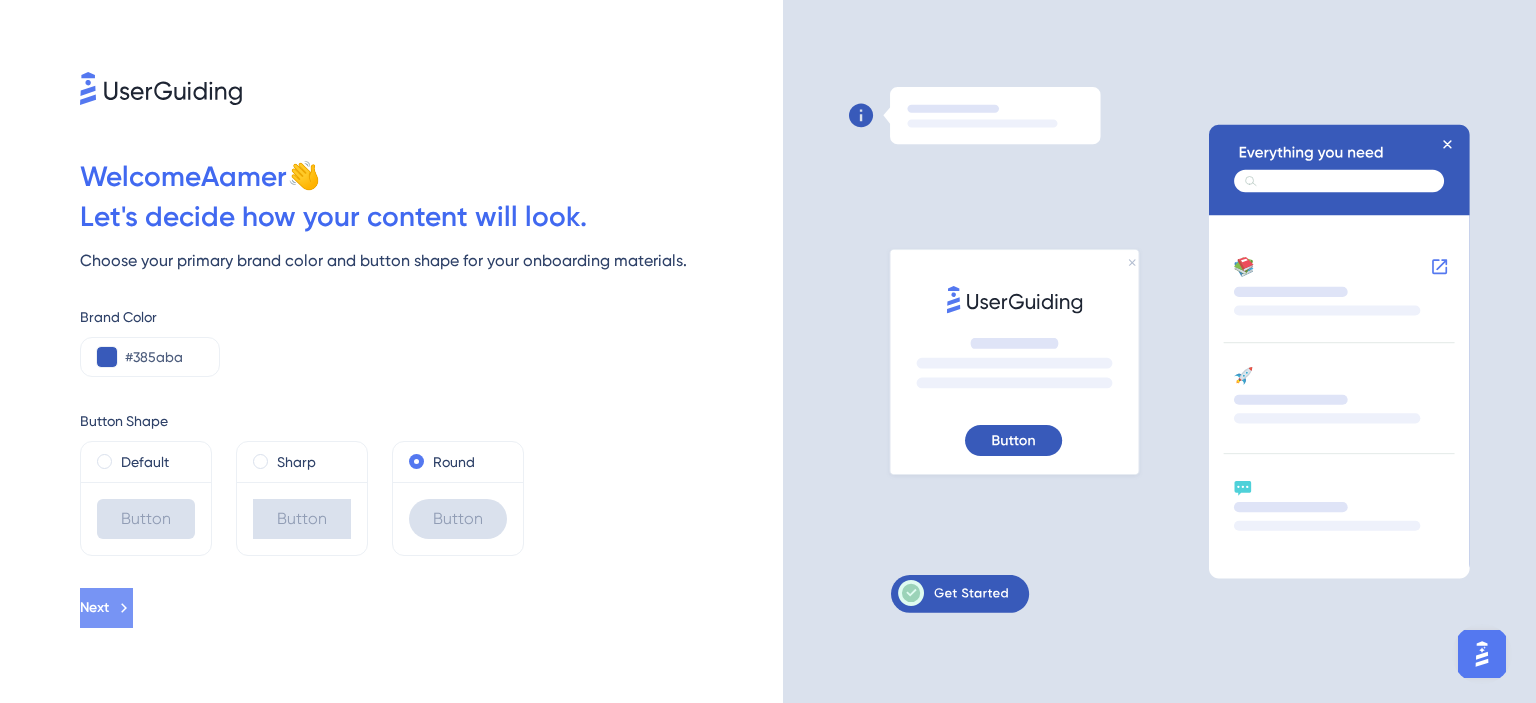click 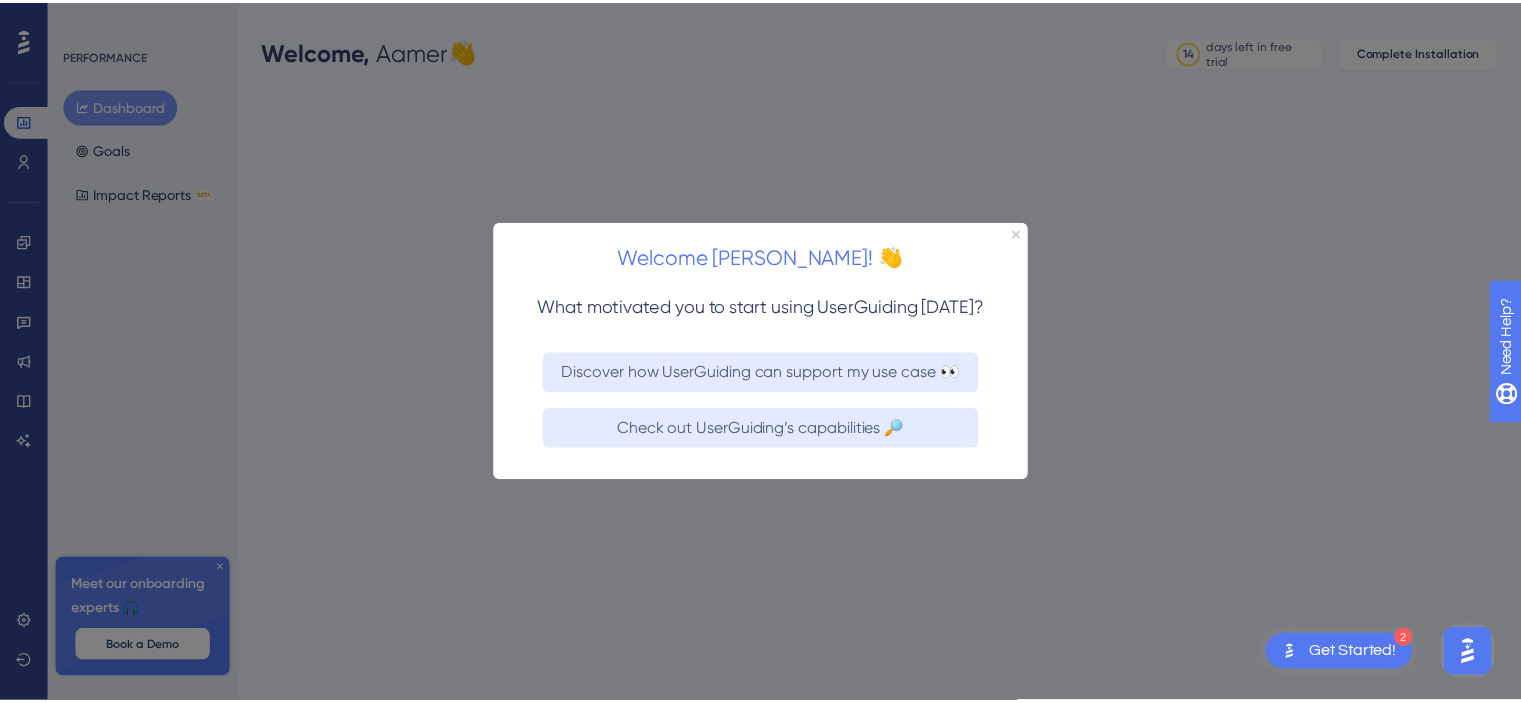 scroll, scrollTop: 0, scrollLeft: 0, axis: both 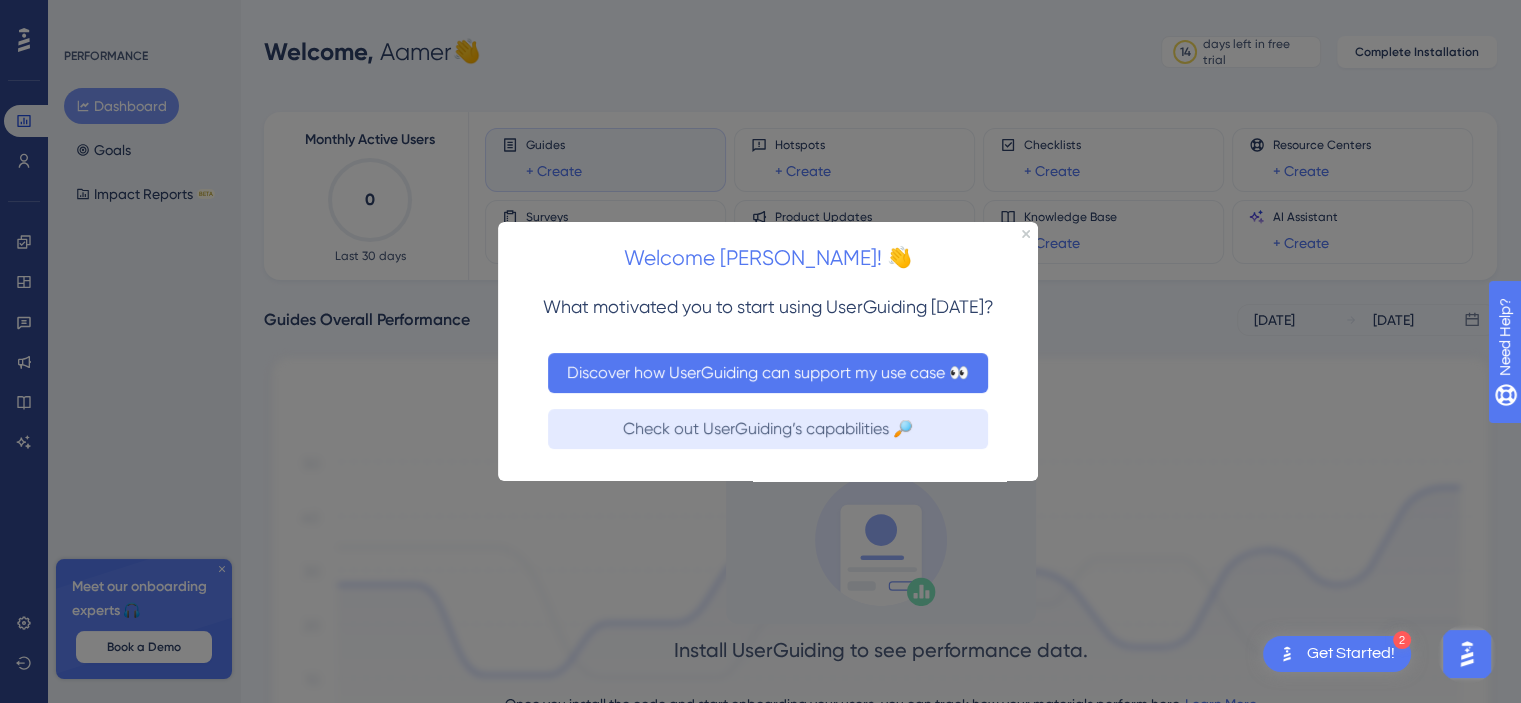 click on "Discover how UserGuiding can support my use case 👀" at bounding box center (768, 372) 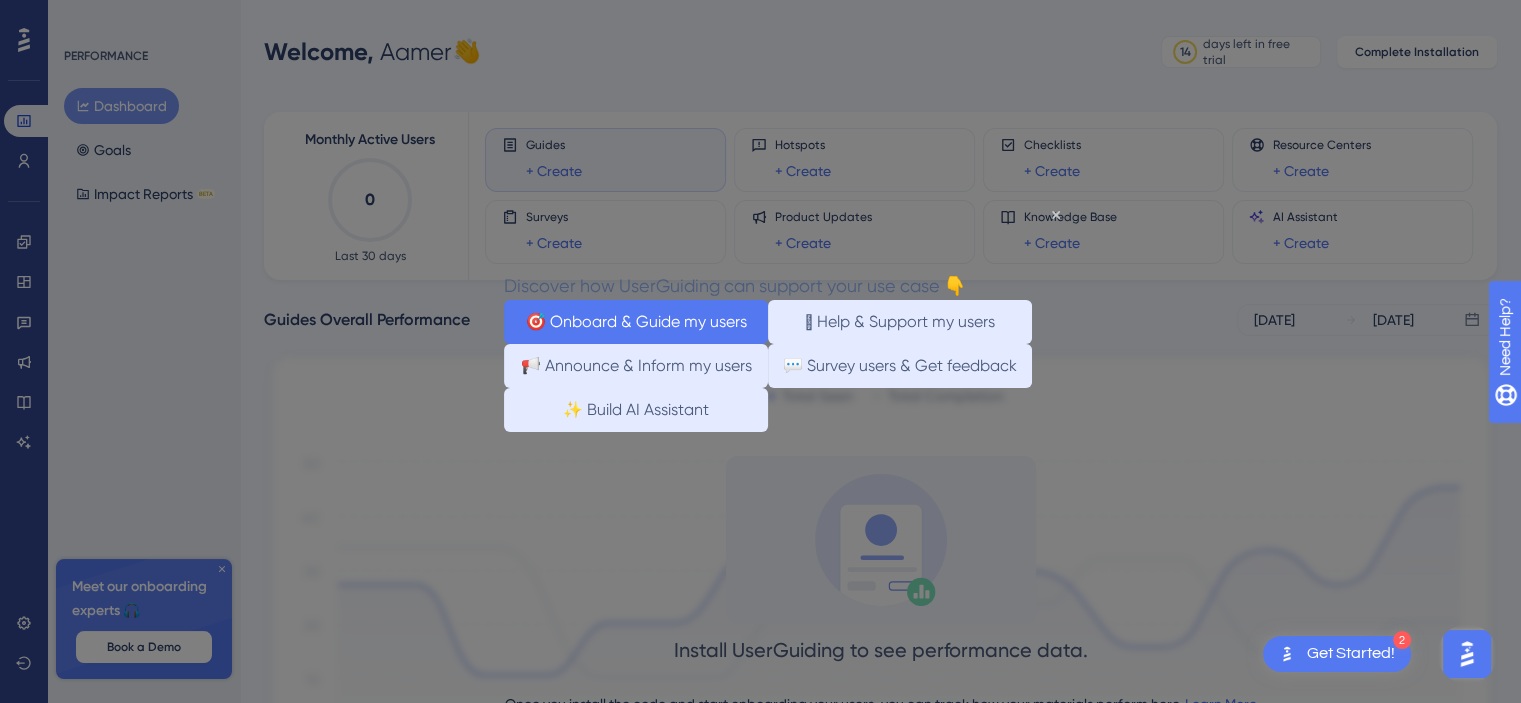 click on "🎯 Onboard & Guide my users" at bounding box center (636, 321) 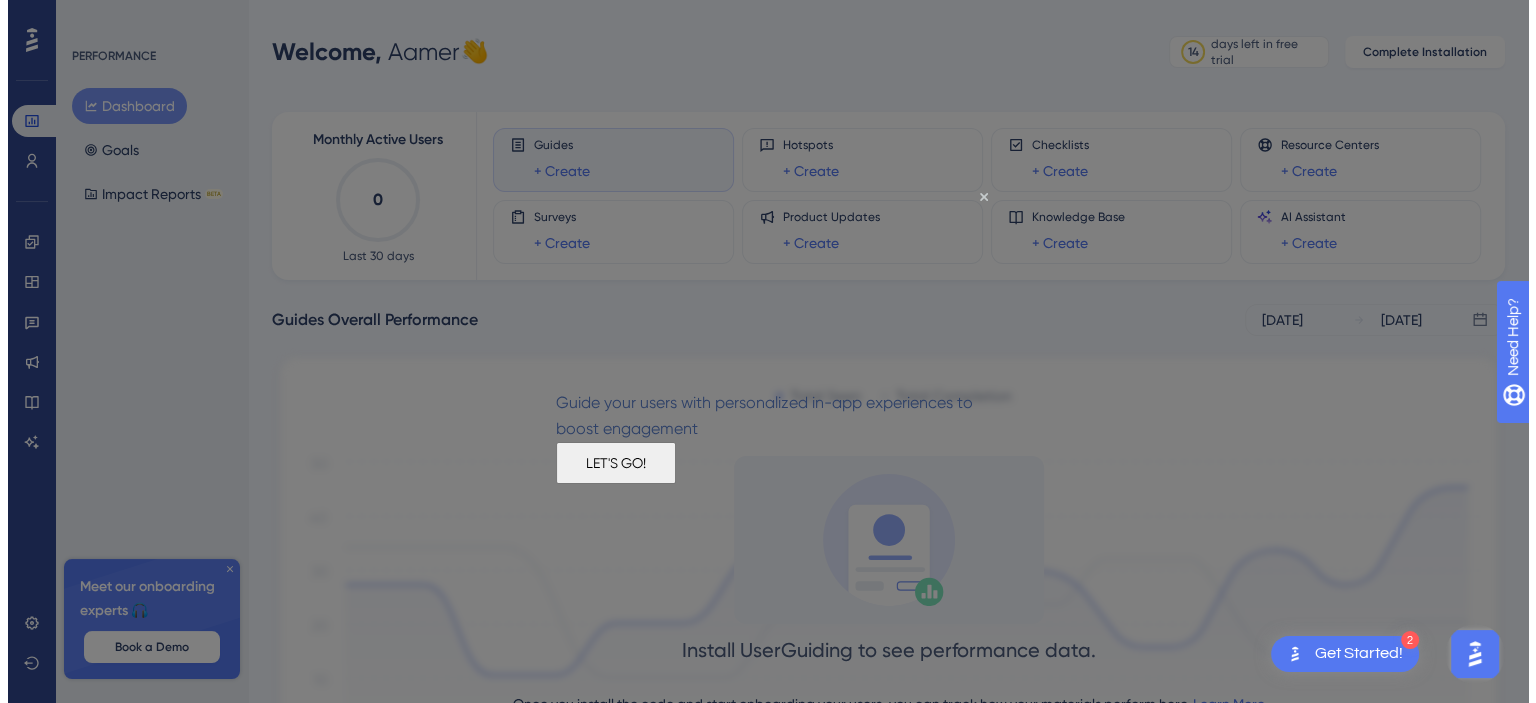 scroll, scrollTop: 0, scrollLeft: 0, axis: both 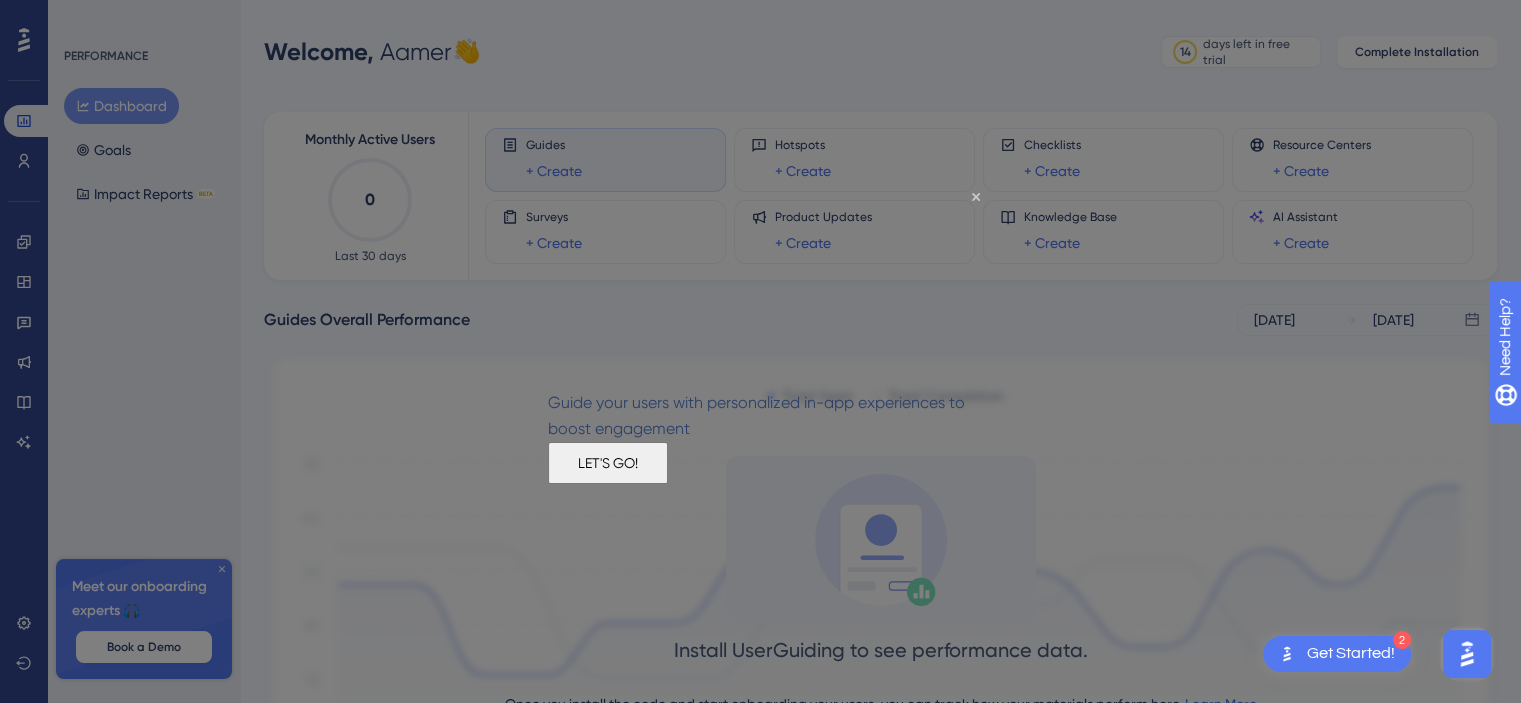 click on "LET'S GO!" at bounding box center [608, 462] 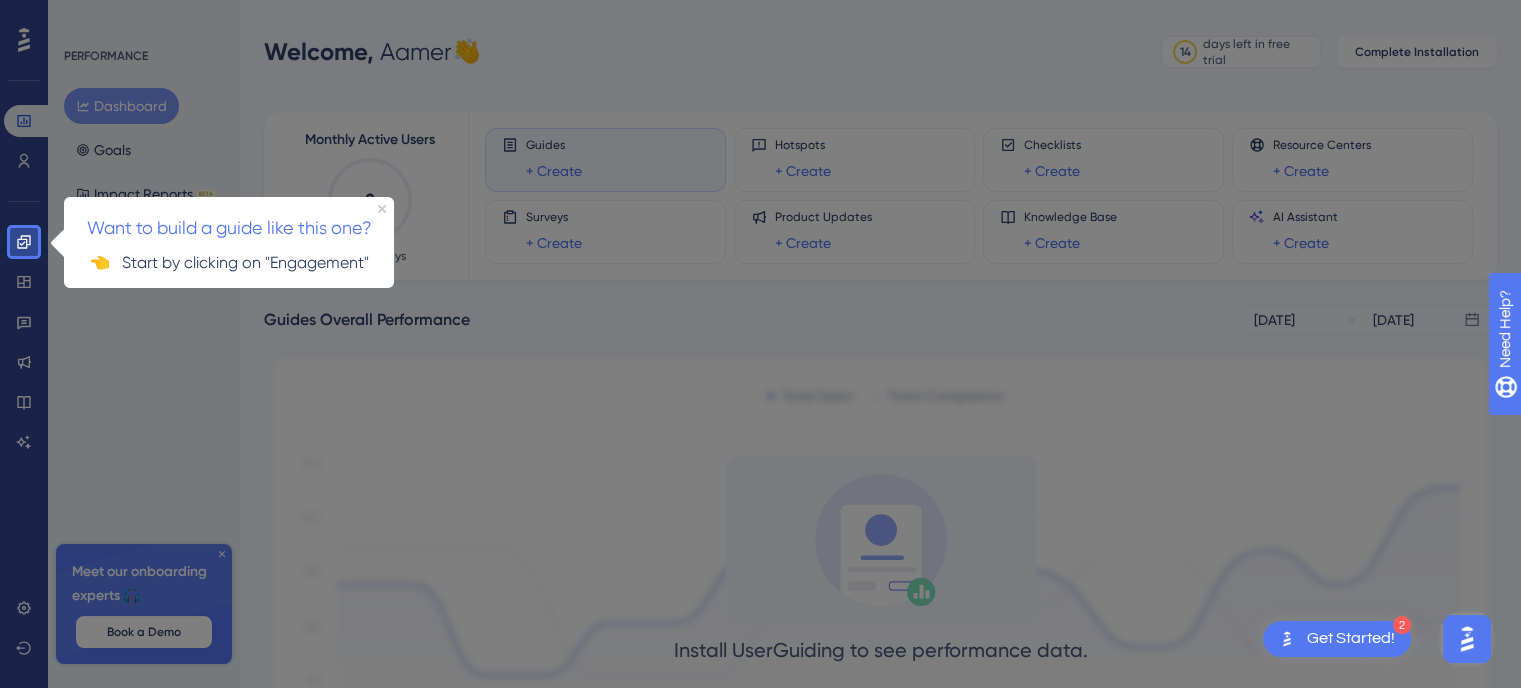 click at bounding box center [787, 439] 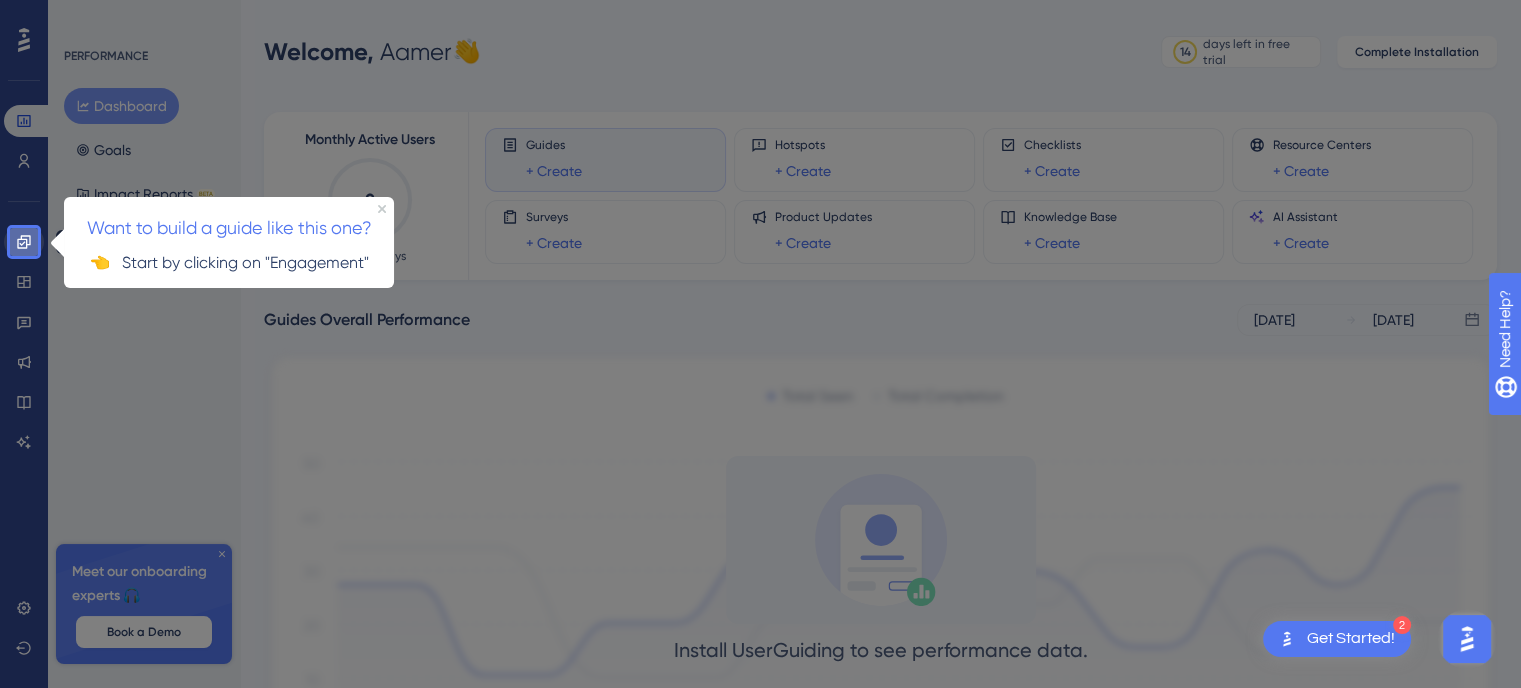 click 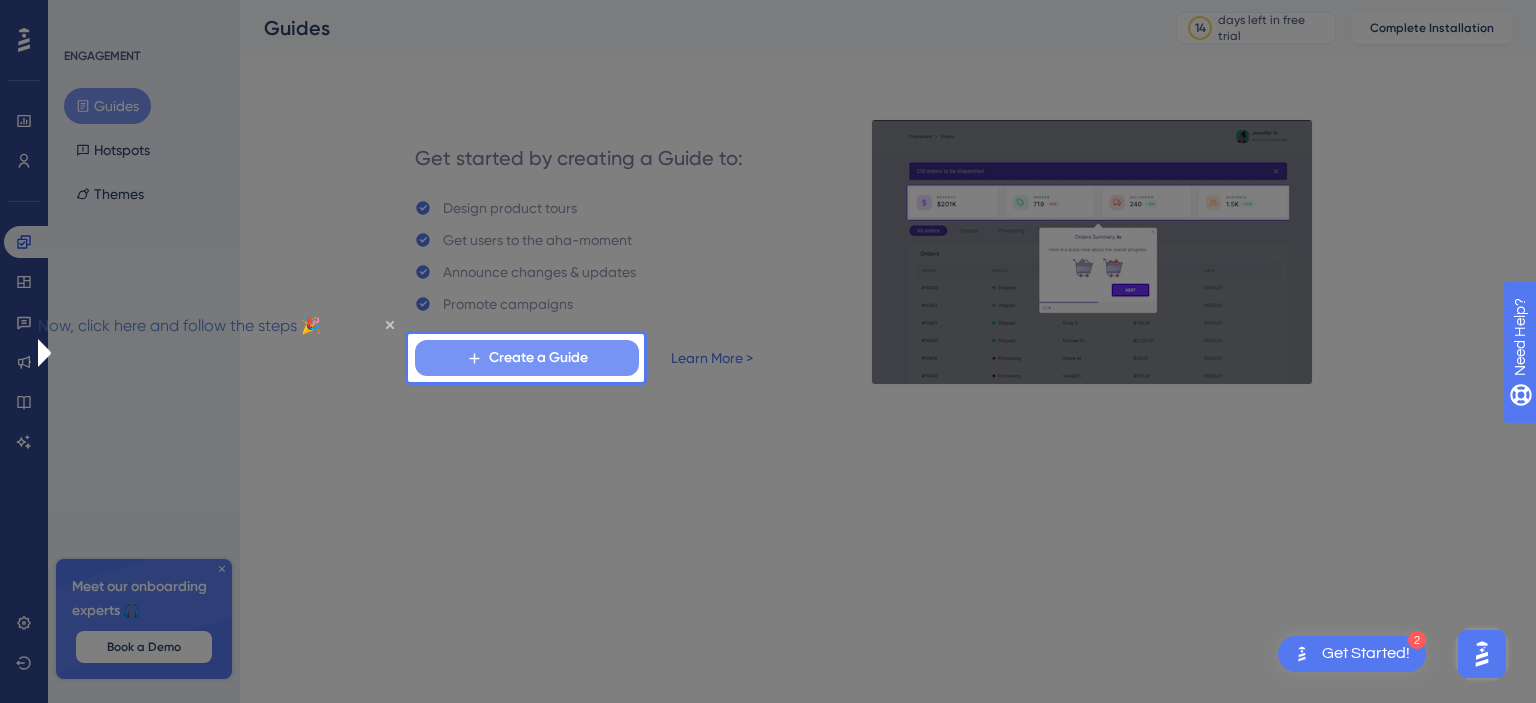 click on "Create a Guide" at bounding box center (527, 358) 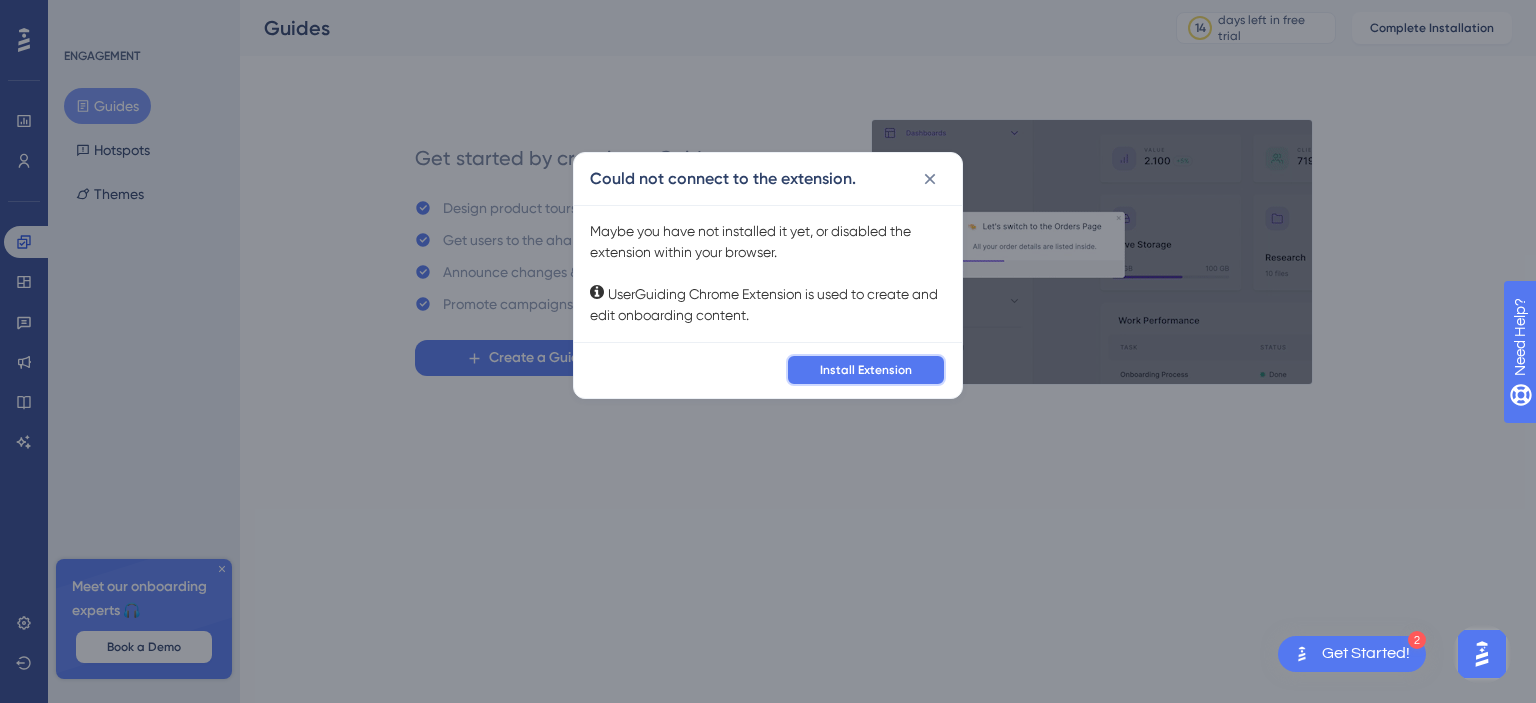 click on "Install Extension" at bounding box center [866, 370] 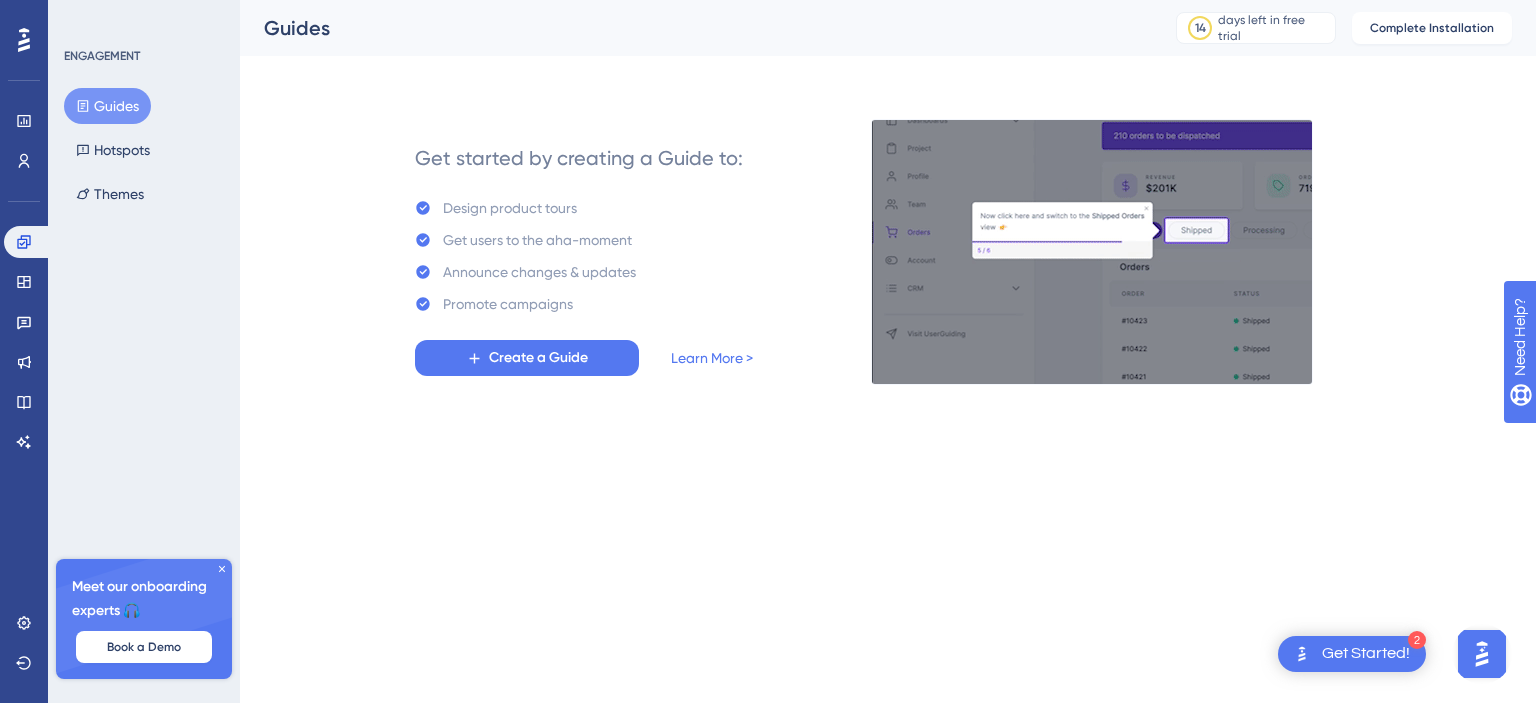 click on "2 Get Started!
Performance Users Engagement Widgets Feedback Product Updates Knowledge Base AI Assistant Settings Logout ENGAGEMENT Guides Hotspots Themes Meet our onboarding experts 🎧 Book a Demo Upgrade Plan Guides 14 days left in free trial Click to see  upgrade options Complete Installation Get started by creating a Guide to: Design product tours Get users to the aha-moment Announce changes & updates Promote campaigns Create a Guide Learn More >" at bounding box center [768, 0] 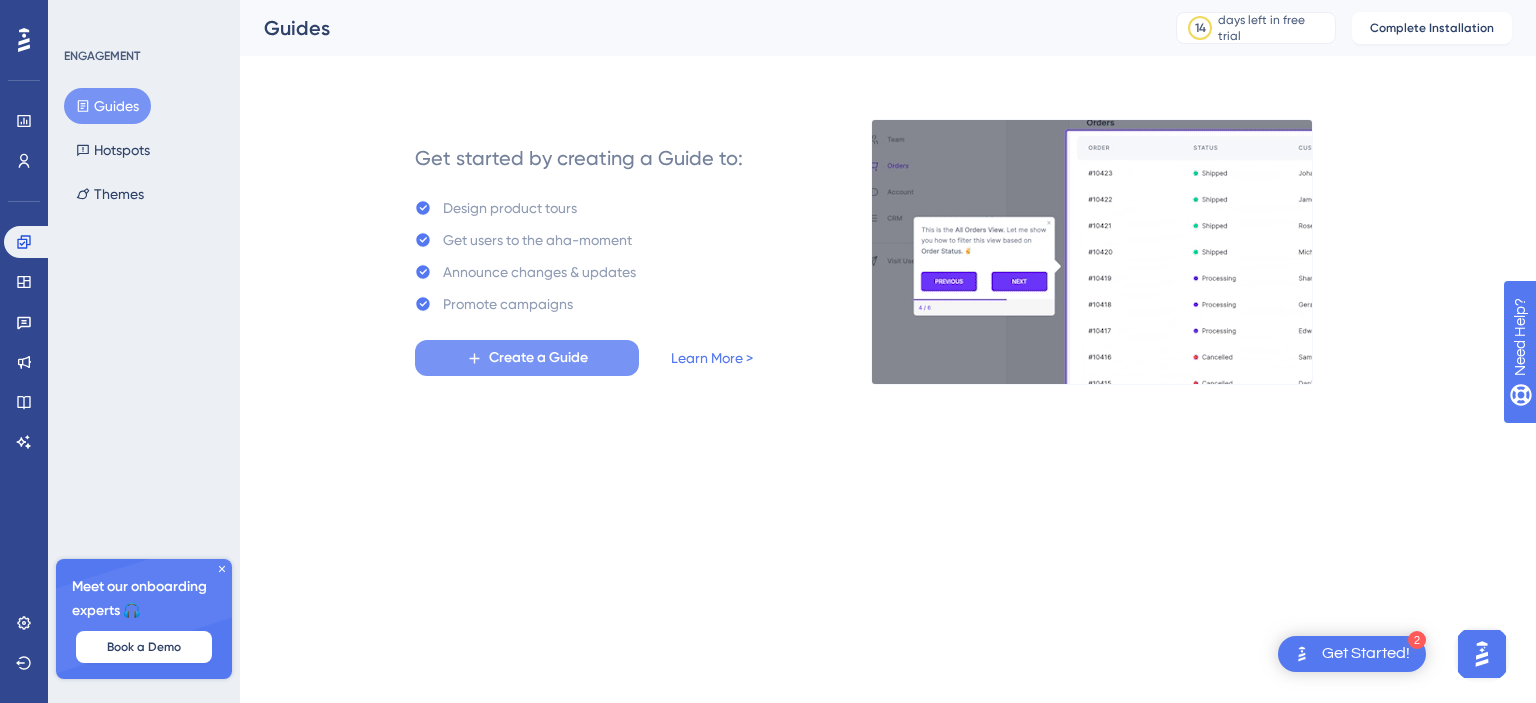 click on "Create a Guide" at bounding box center [538, 358] 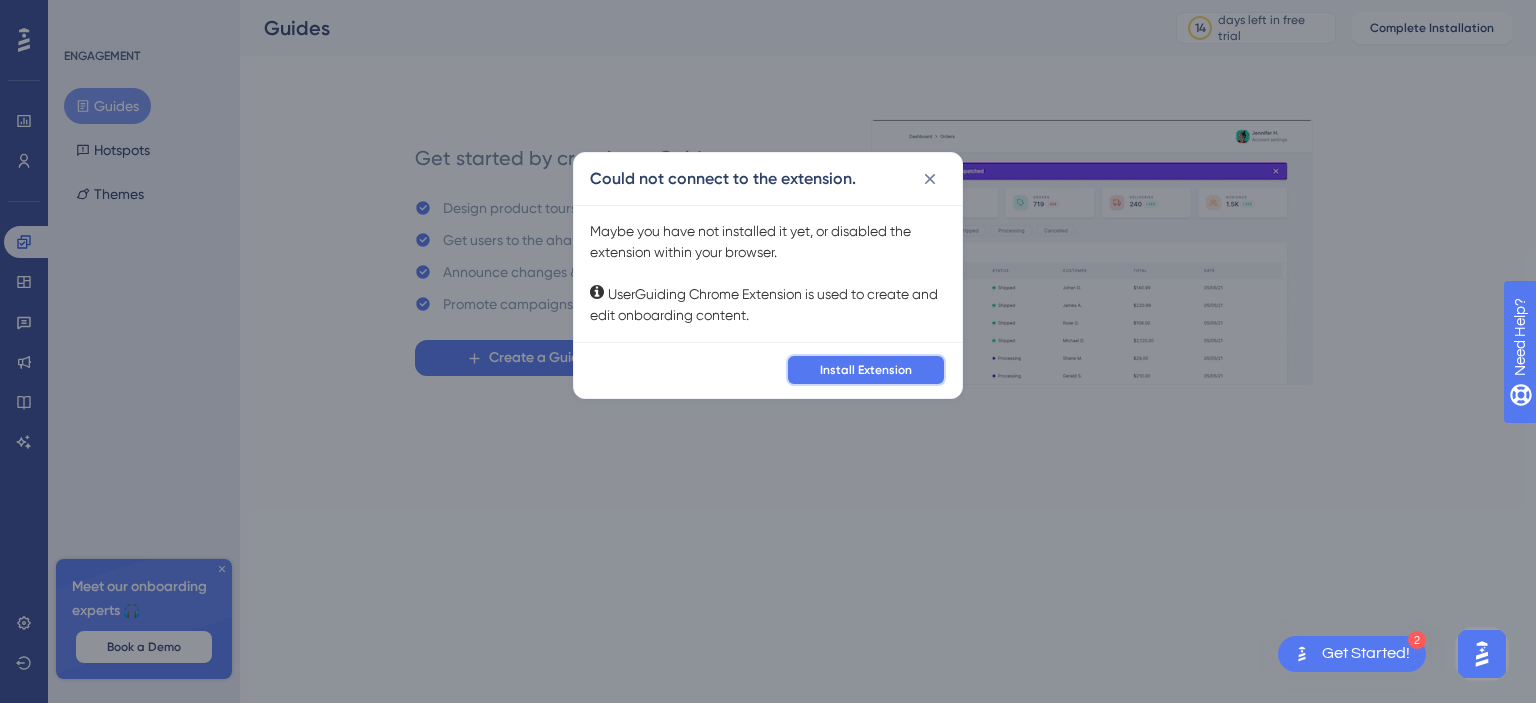 click on "Install Extension" at bounding box center (866, 370) 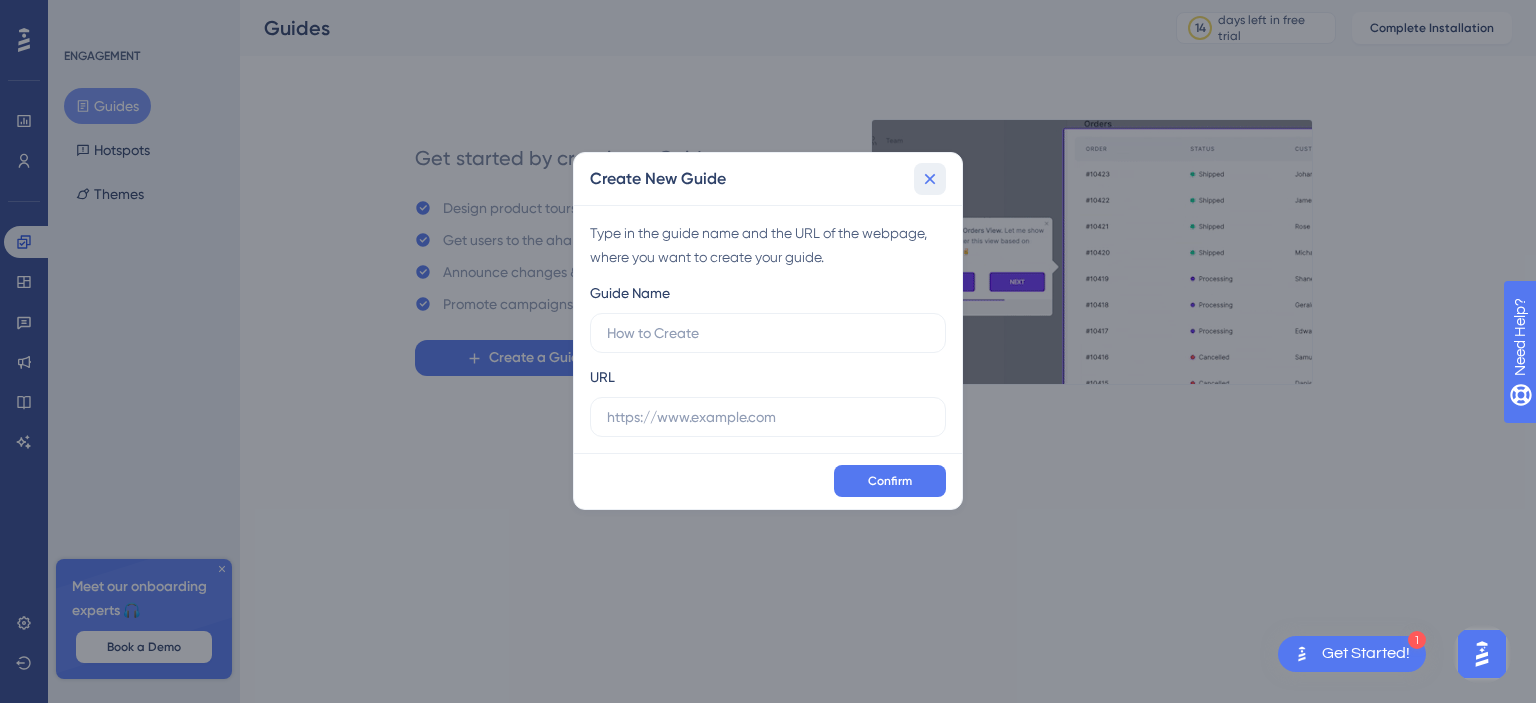 click at bounding box center [930, 179] 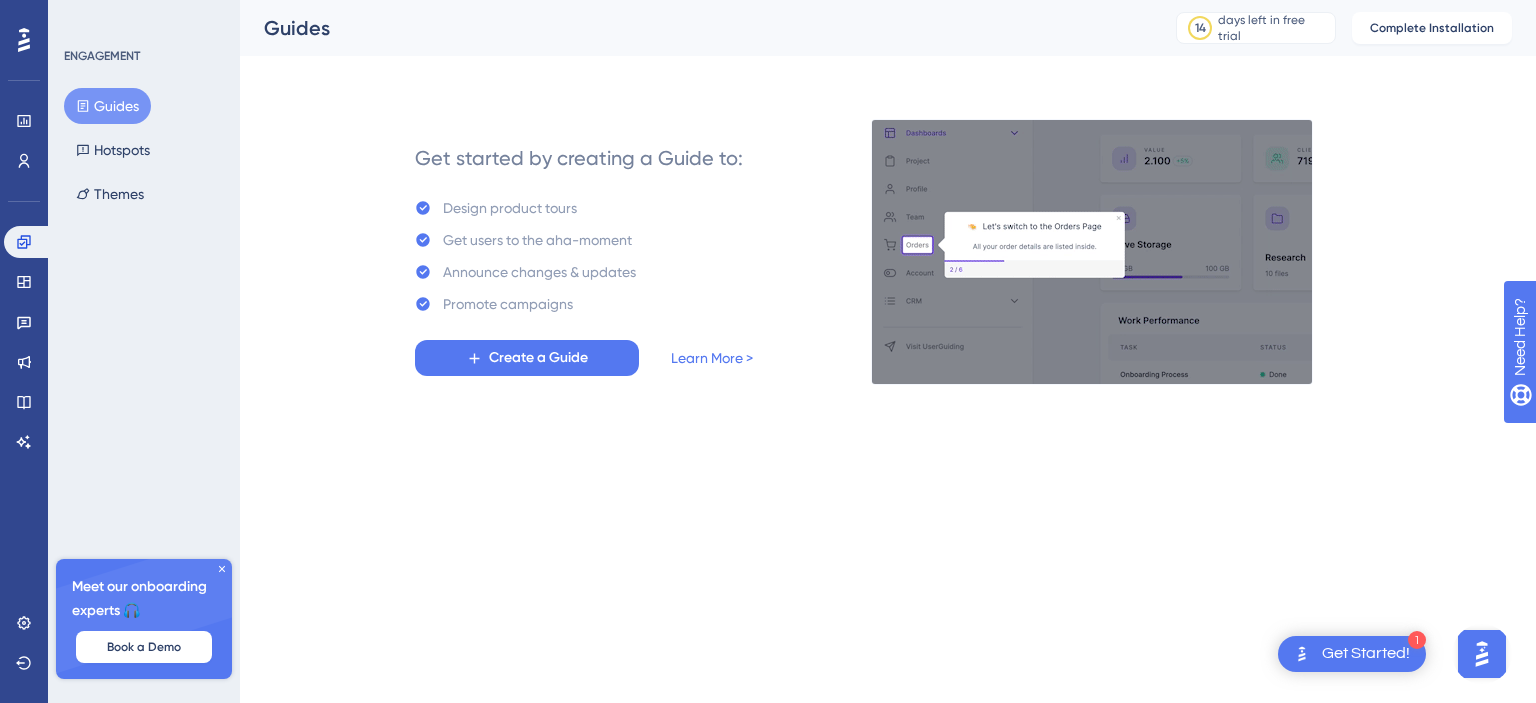 drag, startPoint x: 1138, startPoint y: 487, endPoint x: 1248, endPoint y: 412, distance: 133.13527 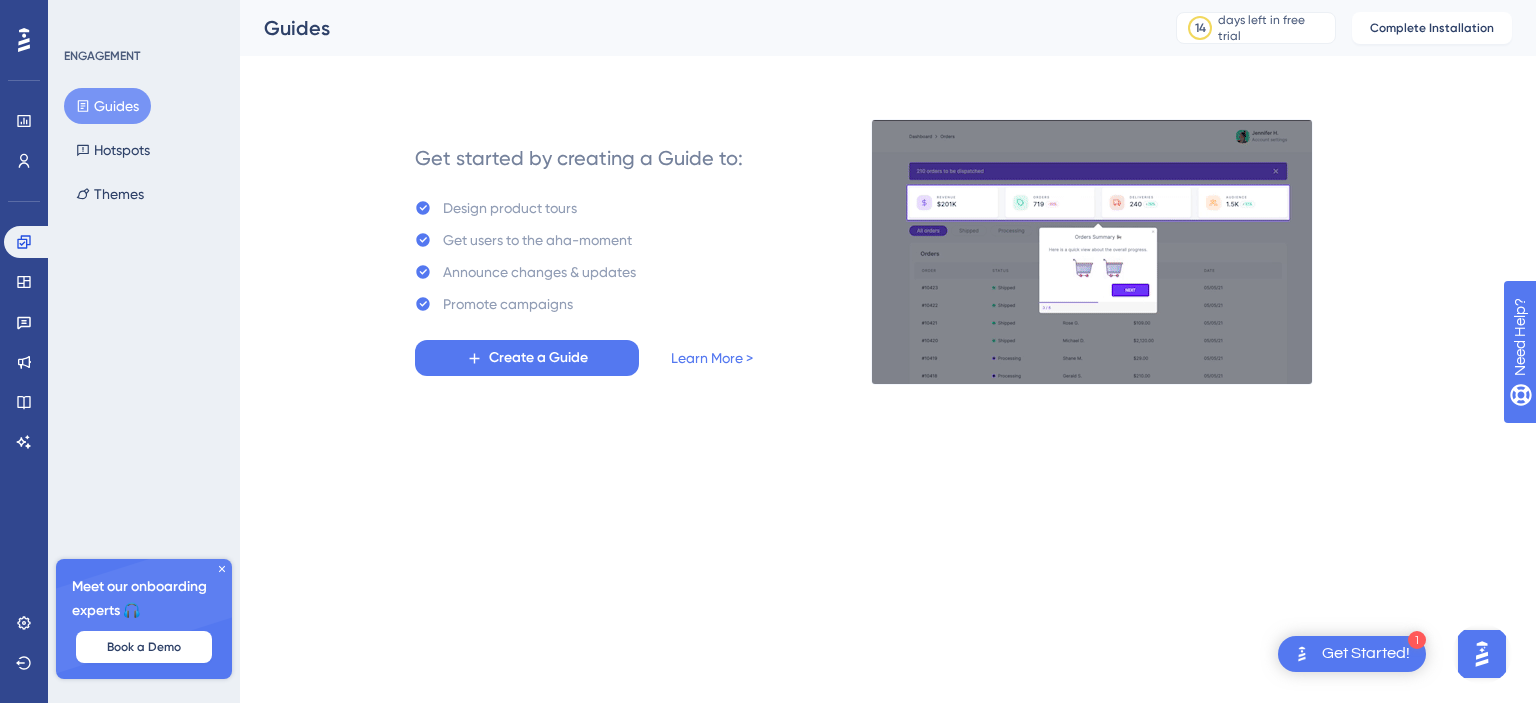 click on "1 Get Started!
Performance Users Engagement Widgets Feedback Product Updates Knowledge Base AI Assistant Settings Logout ENGAGEMENT Guides Hotspots Themes Meet our onboarding experts 🎧 Book a Demo Upgrade Plan Guides 14 days left in free trial Click to see  upgrade options Complete Installation Get started by creating a Guide to: Design product tours Get users to the aha-moment Announce changes & updates Promote campaigns Create a Guide Learn More >" at bounding box center [768, 0] 